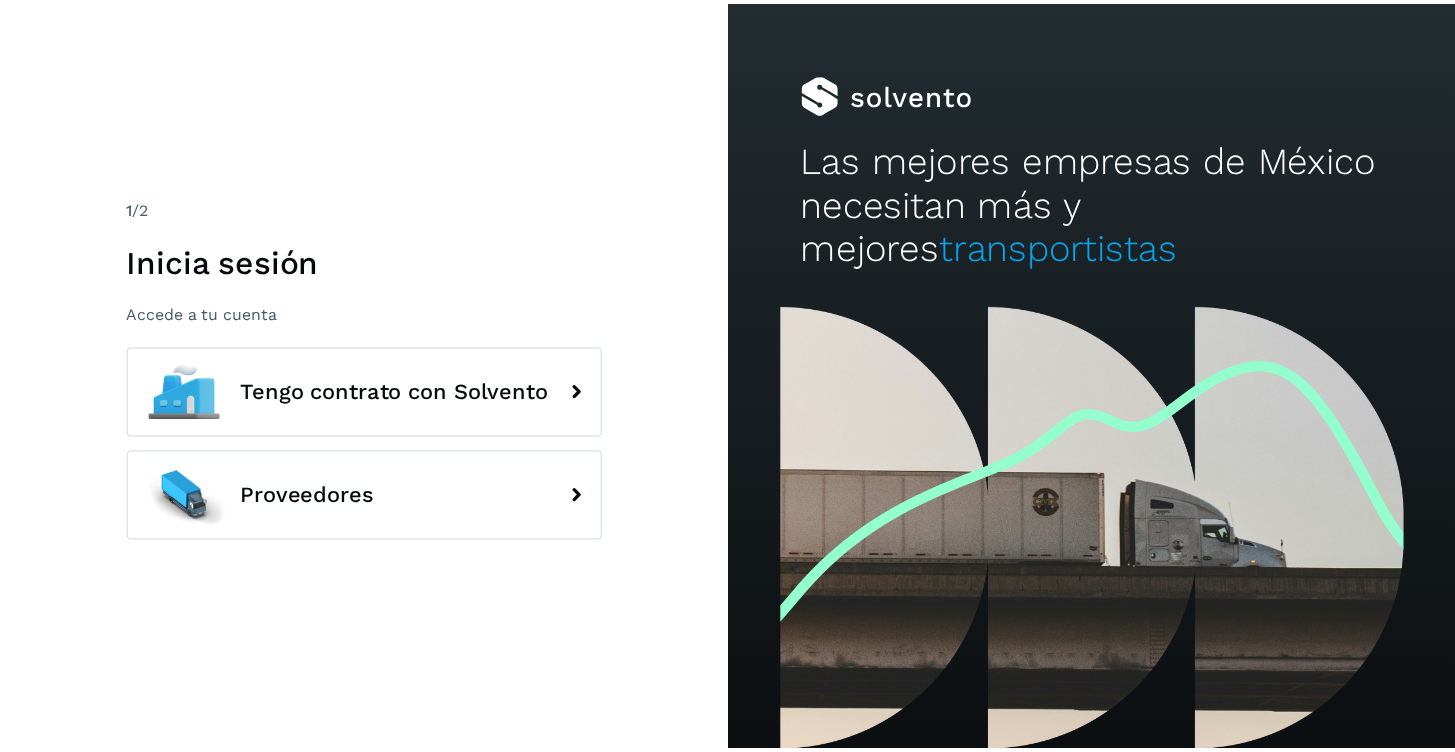 scroll, scrollTop: 0, scrollLeft: 0, axis: both 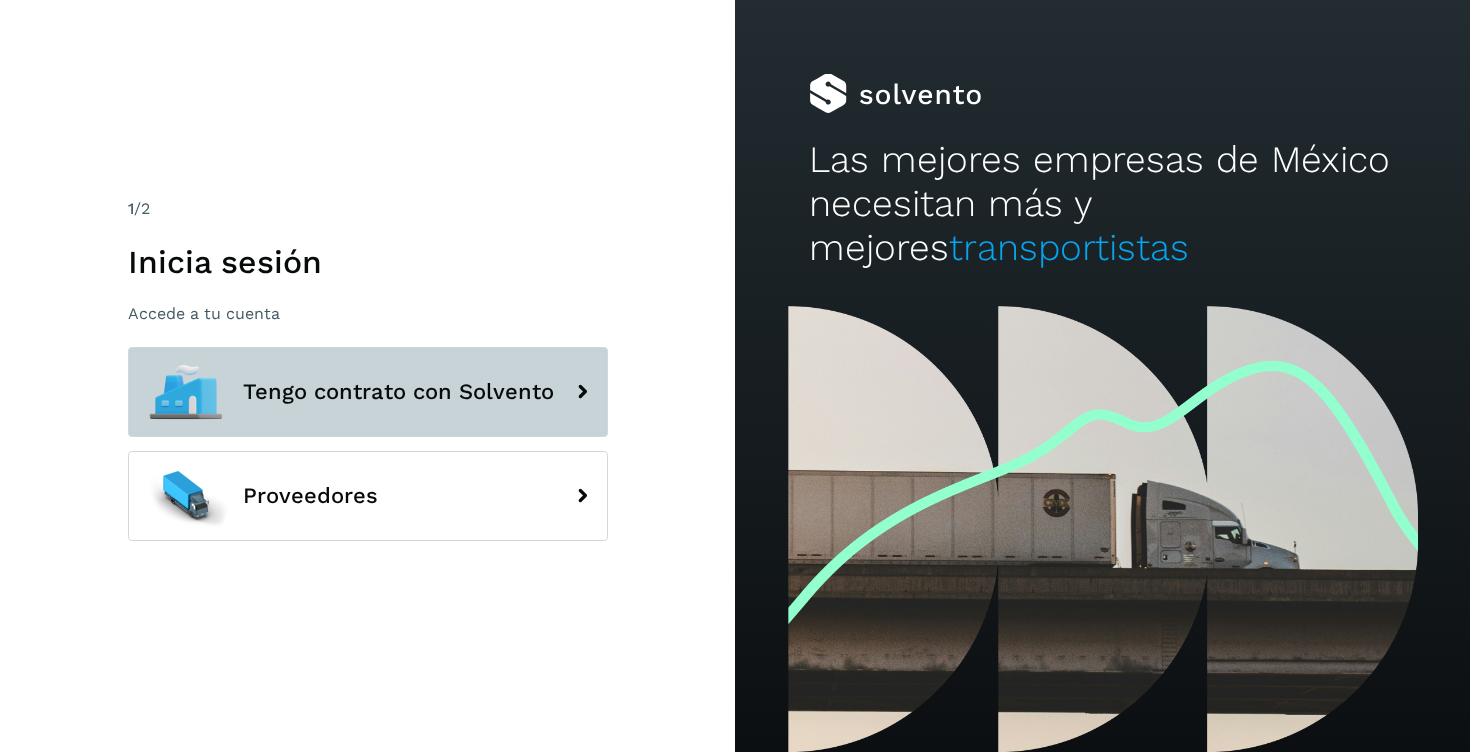 click on "Tengo contrato con Solvento" at bounding box center (368, 392) 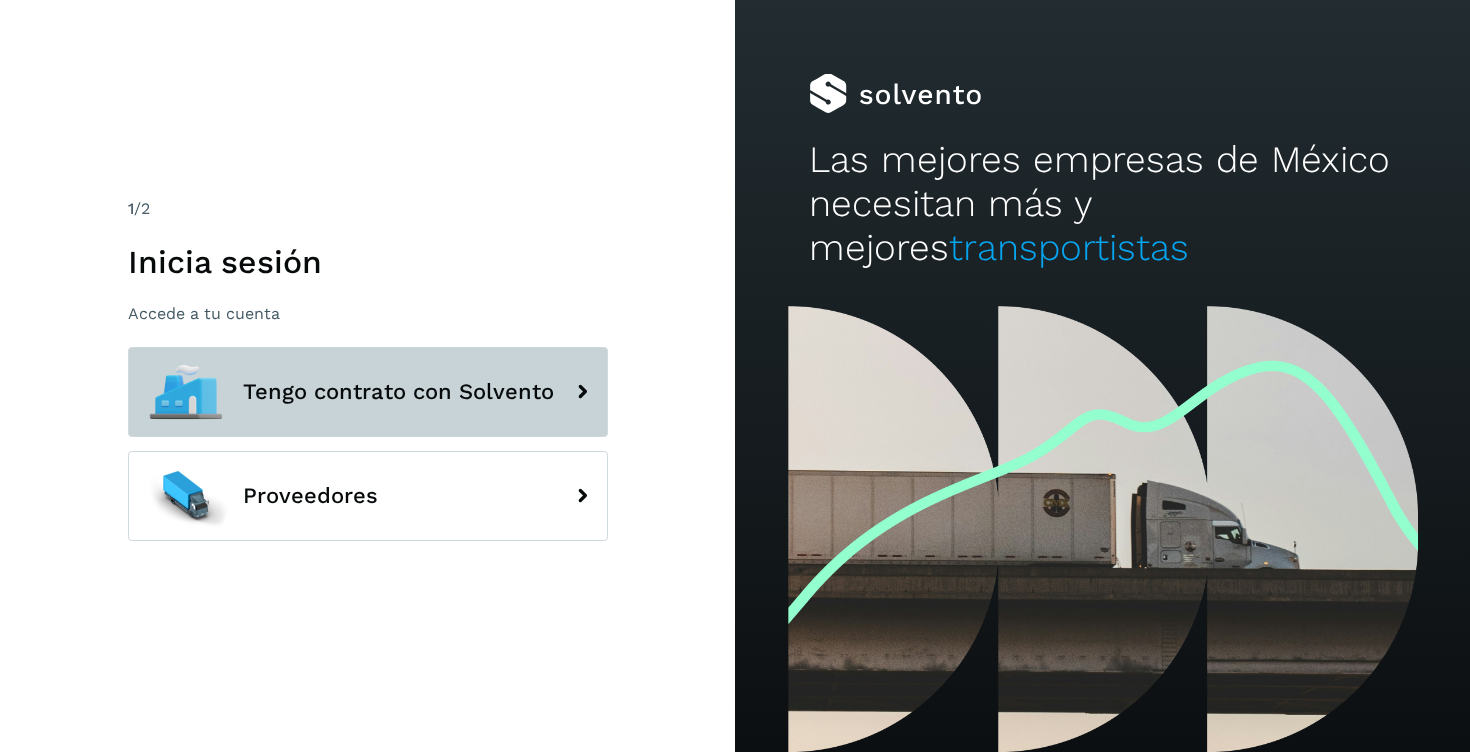 click 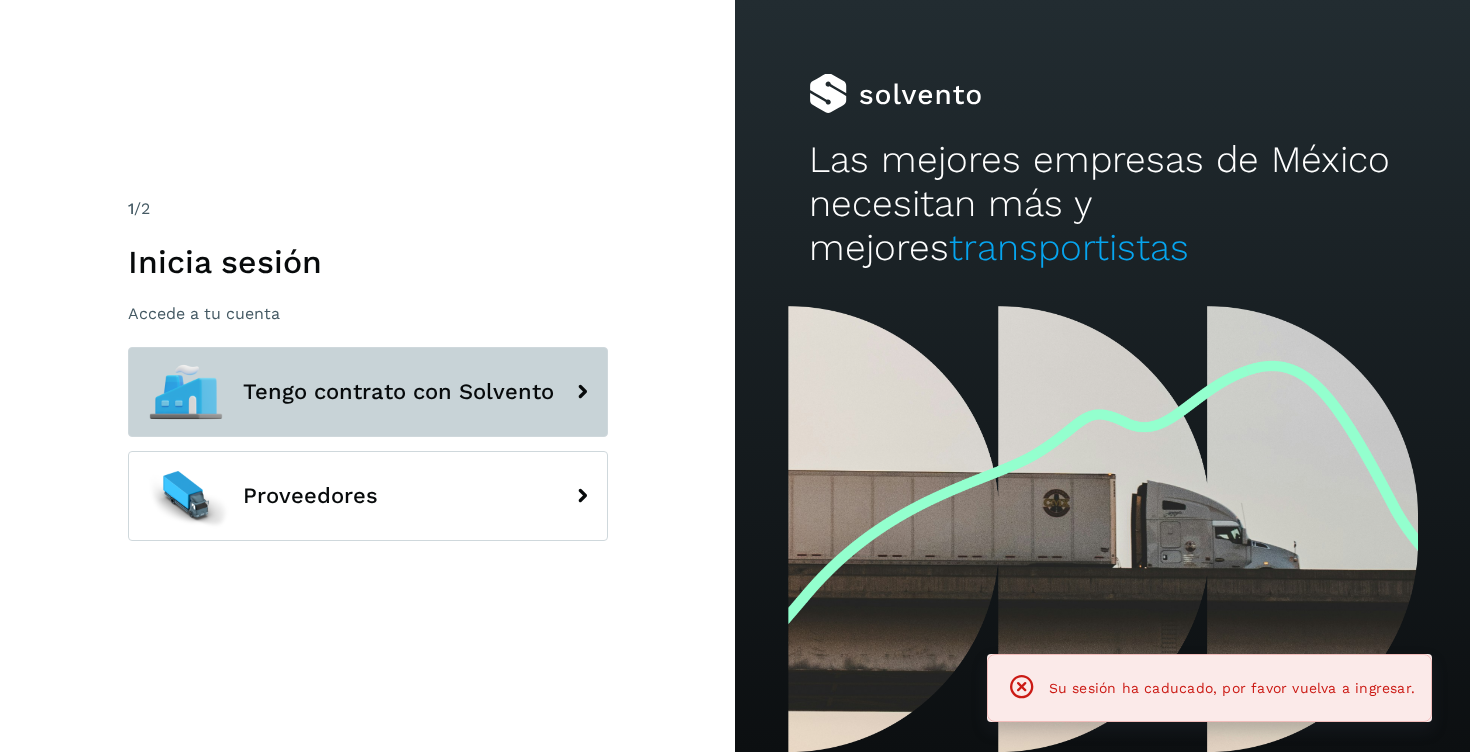 click 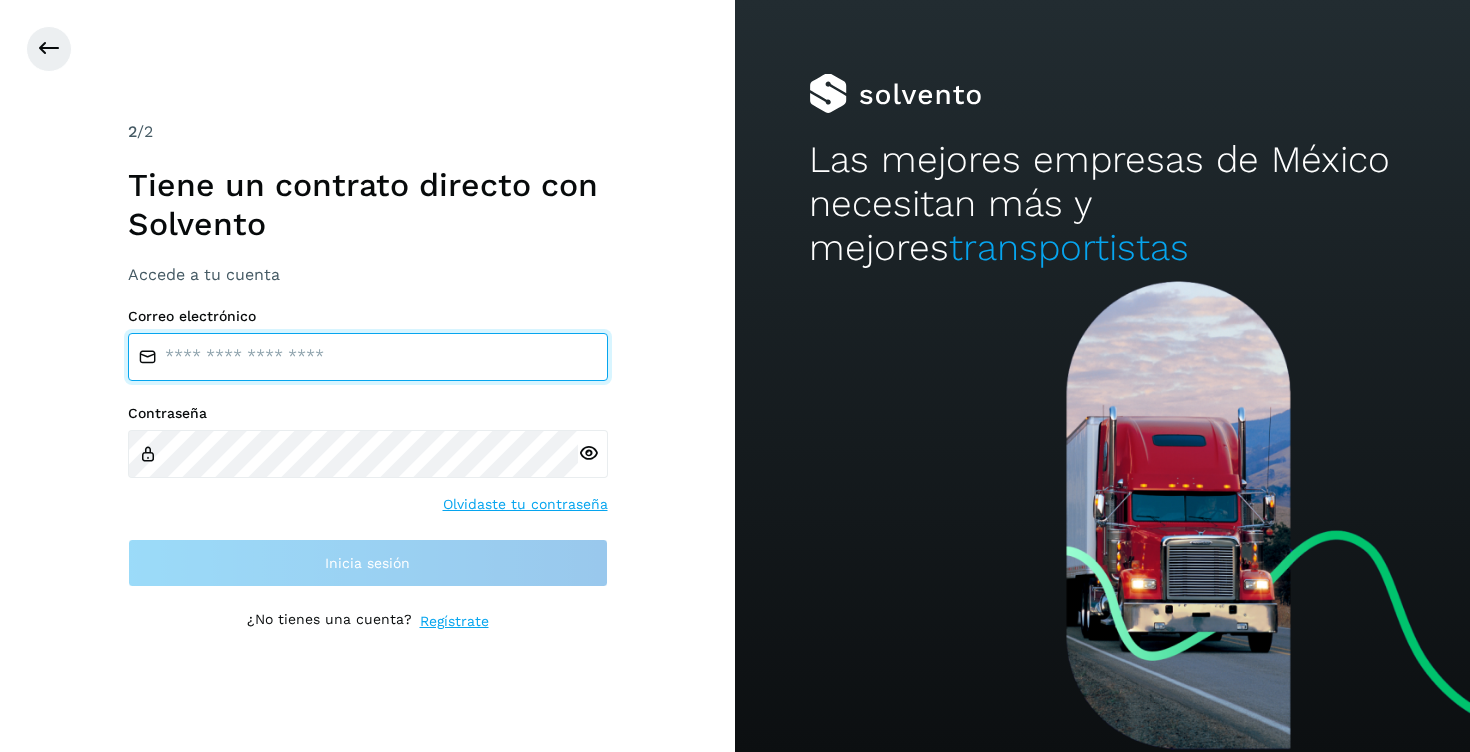 click at bounding box center [368, 357] 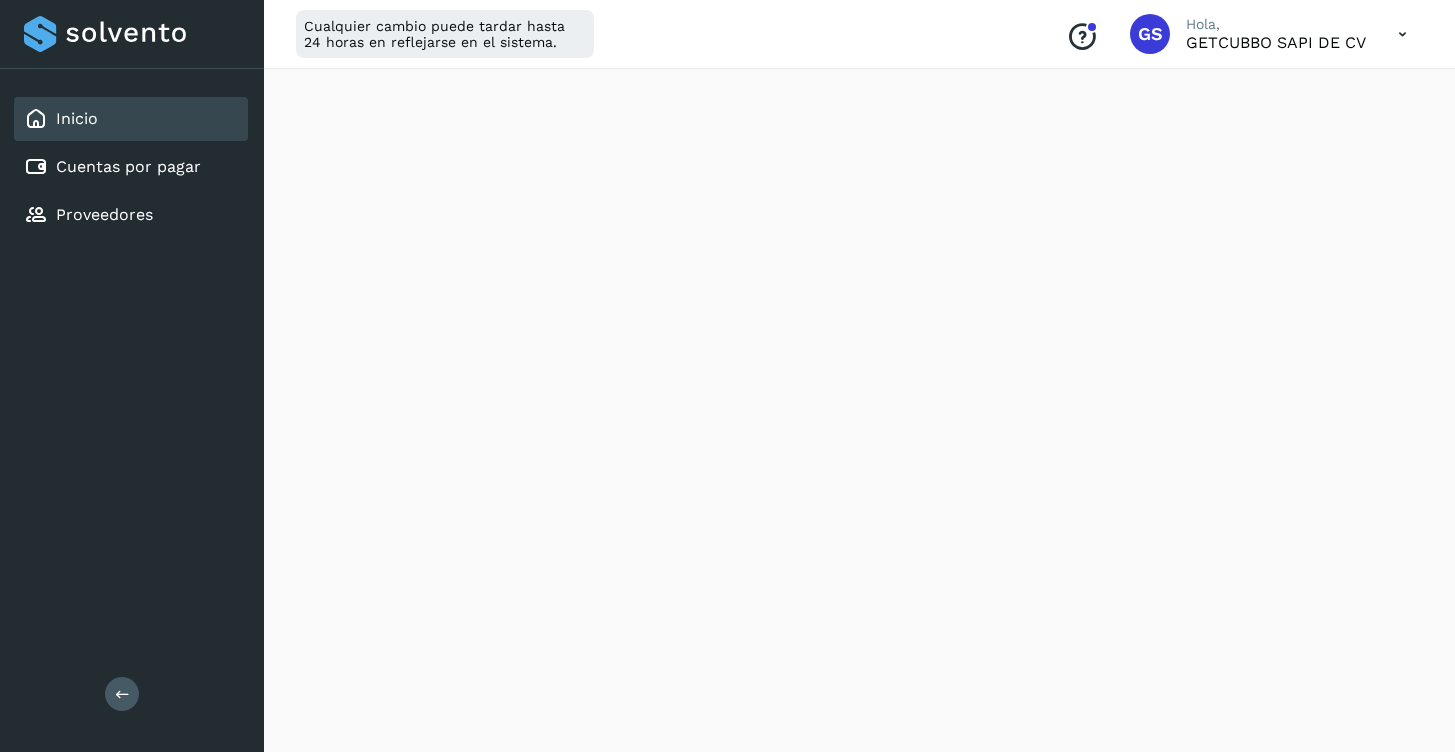 scroll, scrollTop: 0, scrollLeft: 0, axis: both 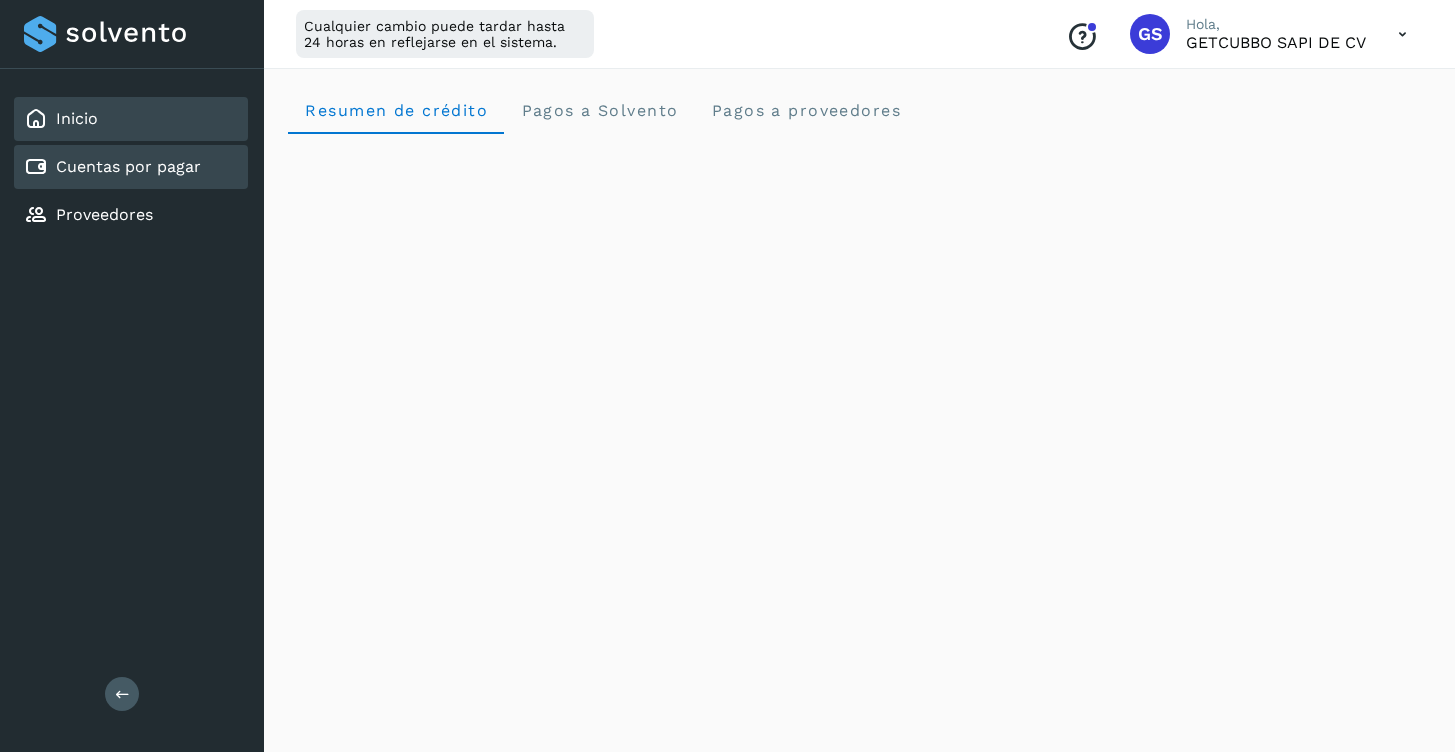 click on "Cuentas por pagar" at bounding box center (128, 166) 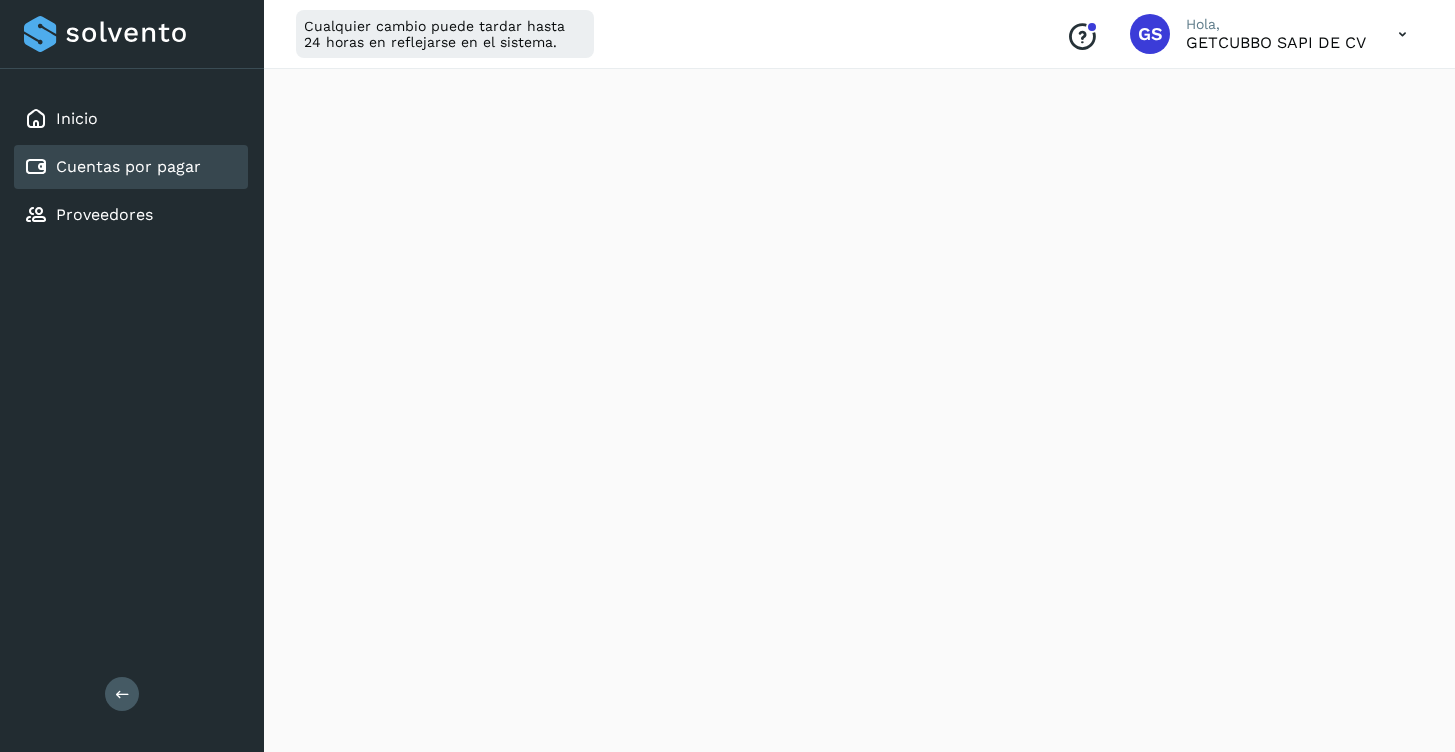 scroll, scrollTop: 1182, scrollLeft: 0, axis: vertical 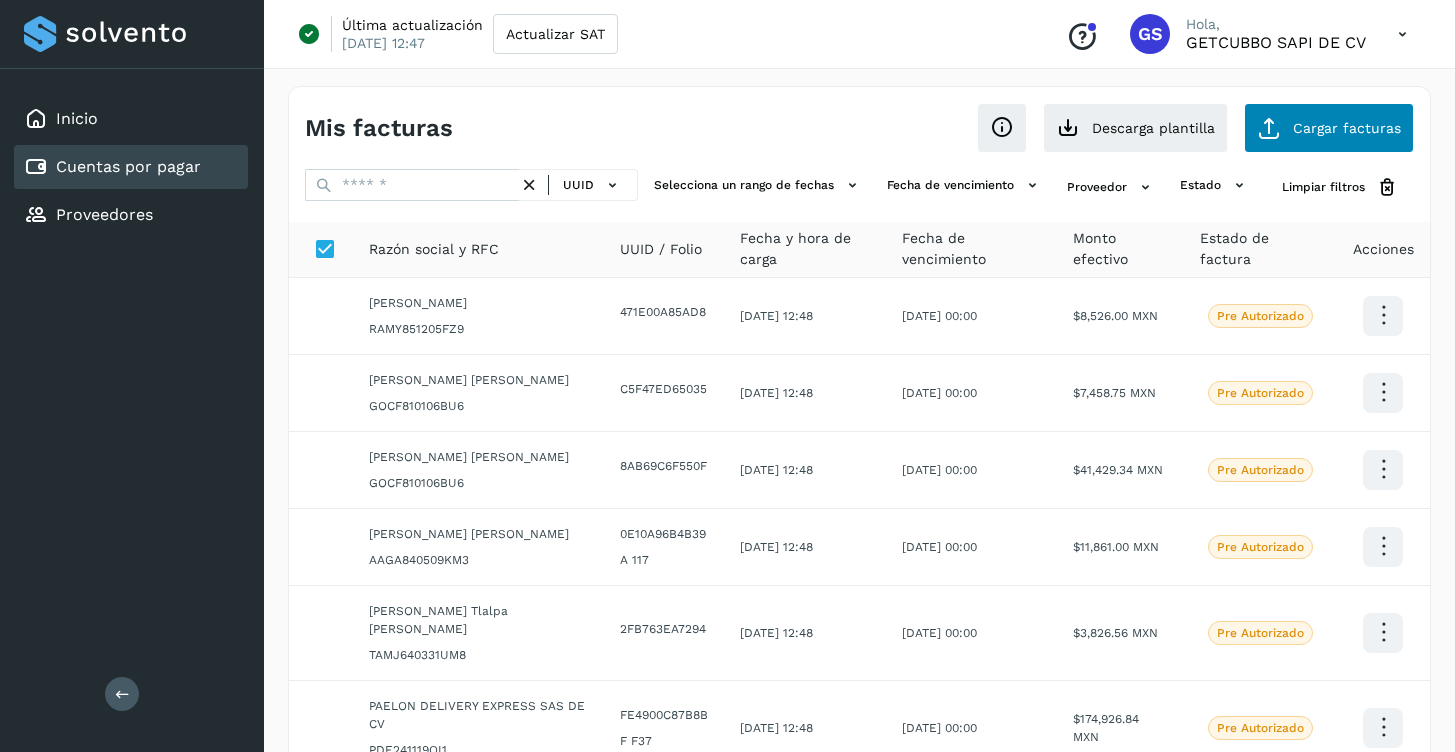 click on "Cargar facturas" 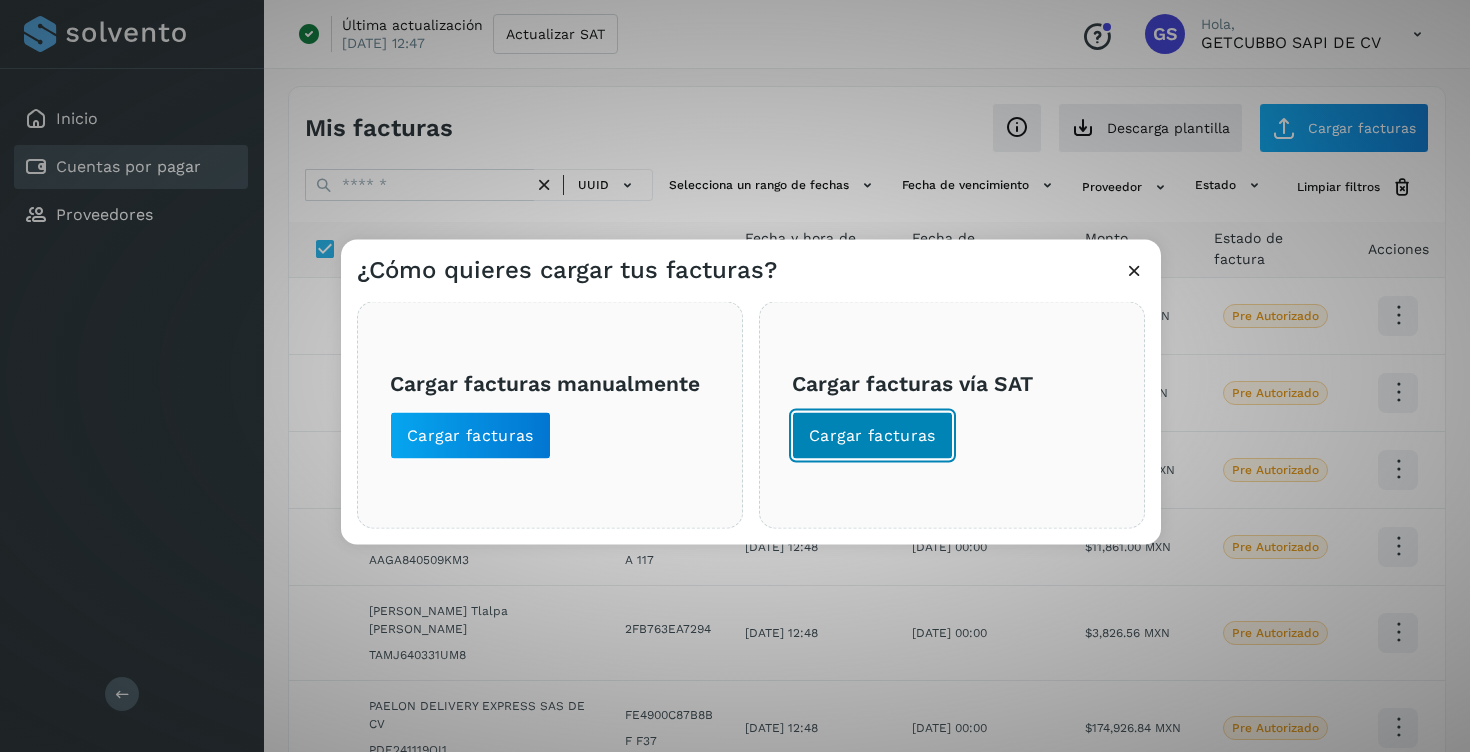 click on "Cargar facturas" 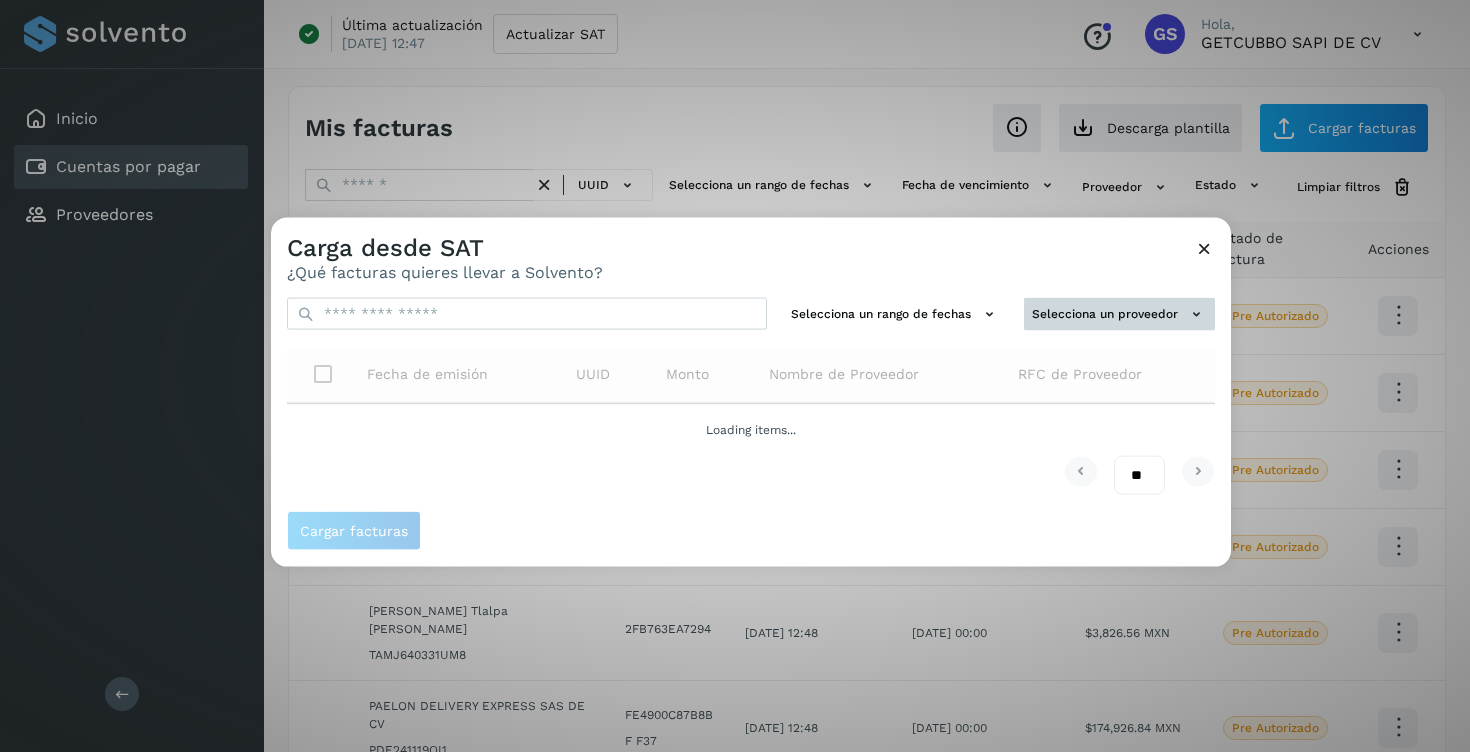 click on "Selecciona un proveedor" at bounding box center [1119, 314] 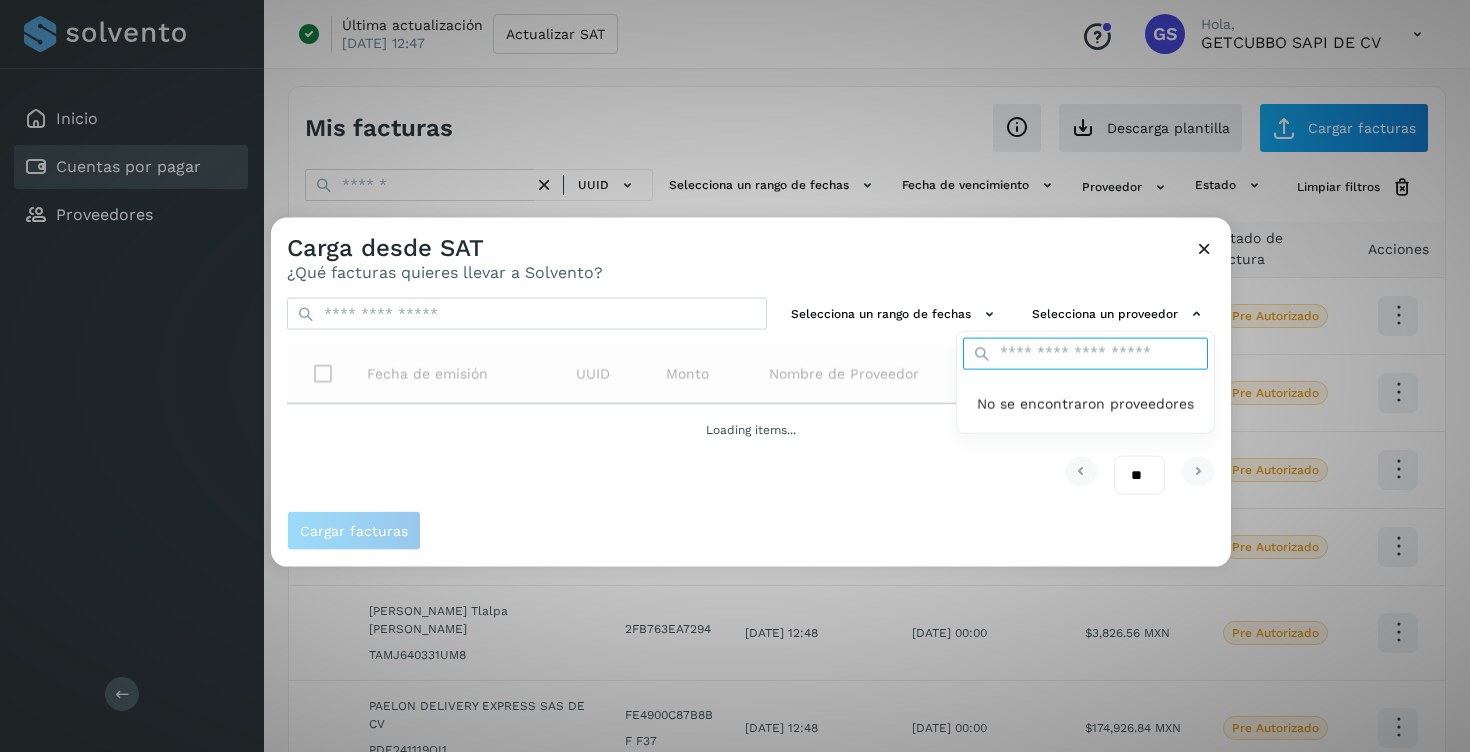 click at bounding box center (1085, 353) 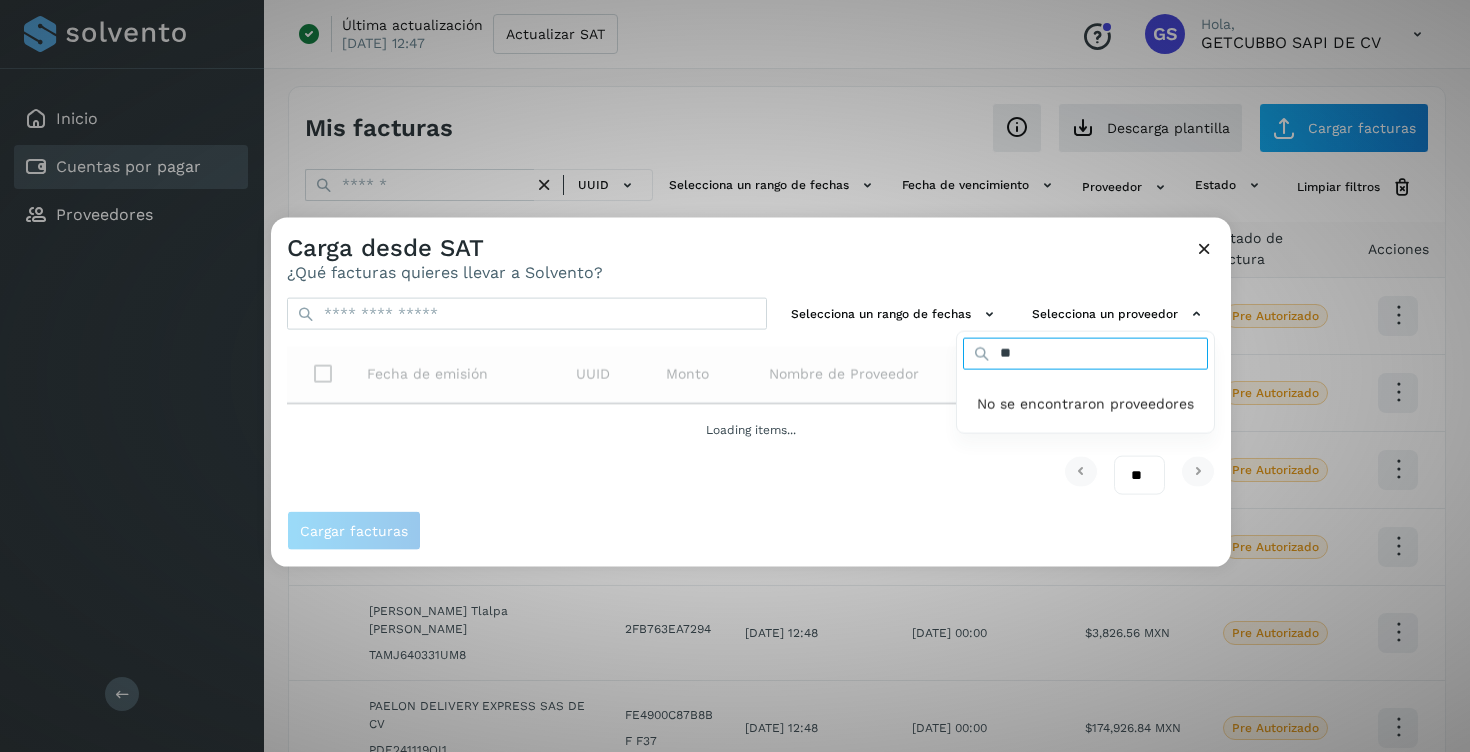type on "*" 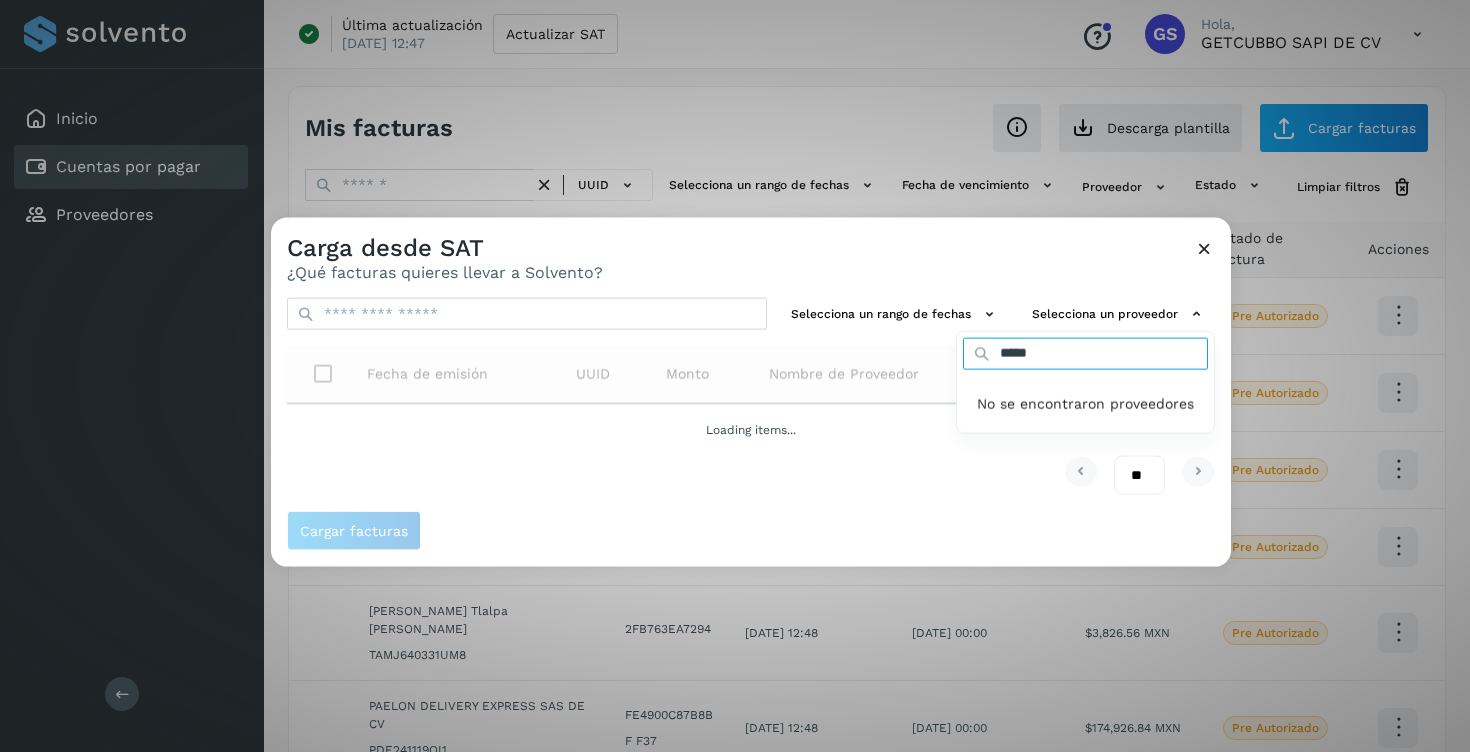 type on "*****" 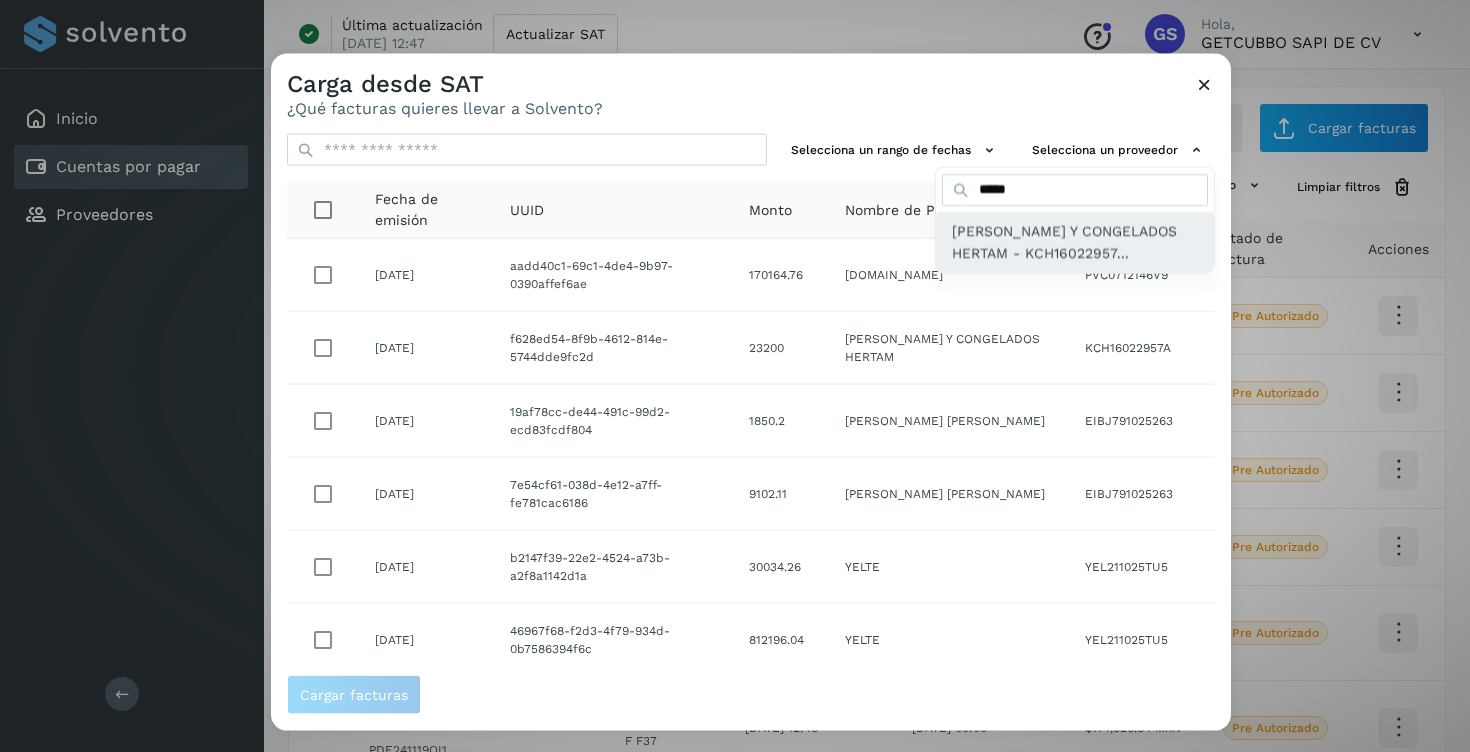 click on "[PERSON_NAME] Y CONGELADOS HERTAM - KCH16022957..." at bounding box center (1075, 241) 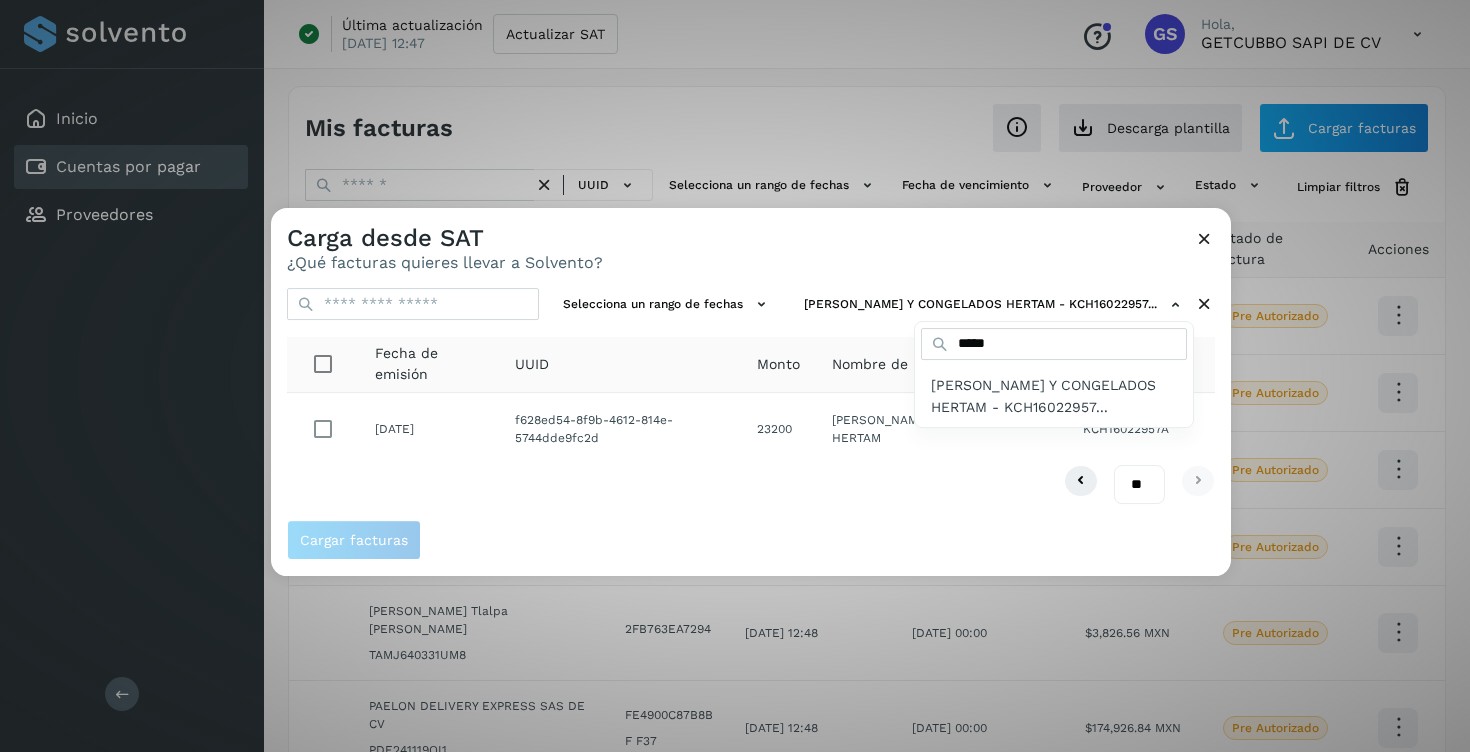 click at bounding box center (1006, 584) 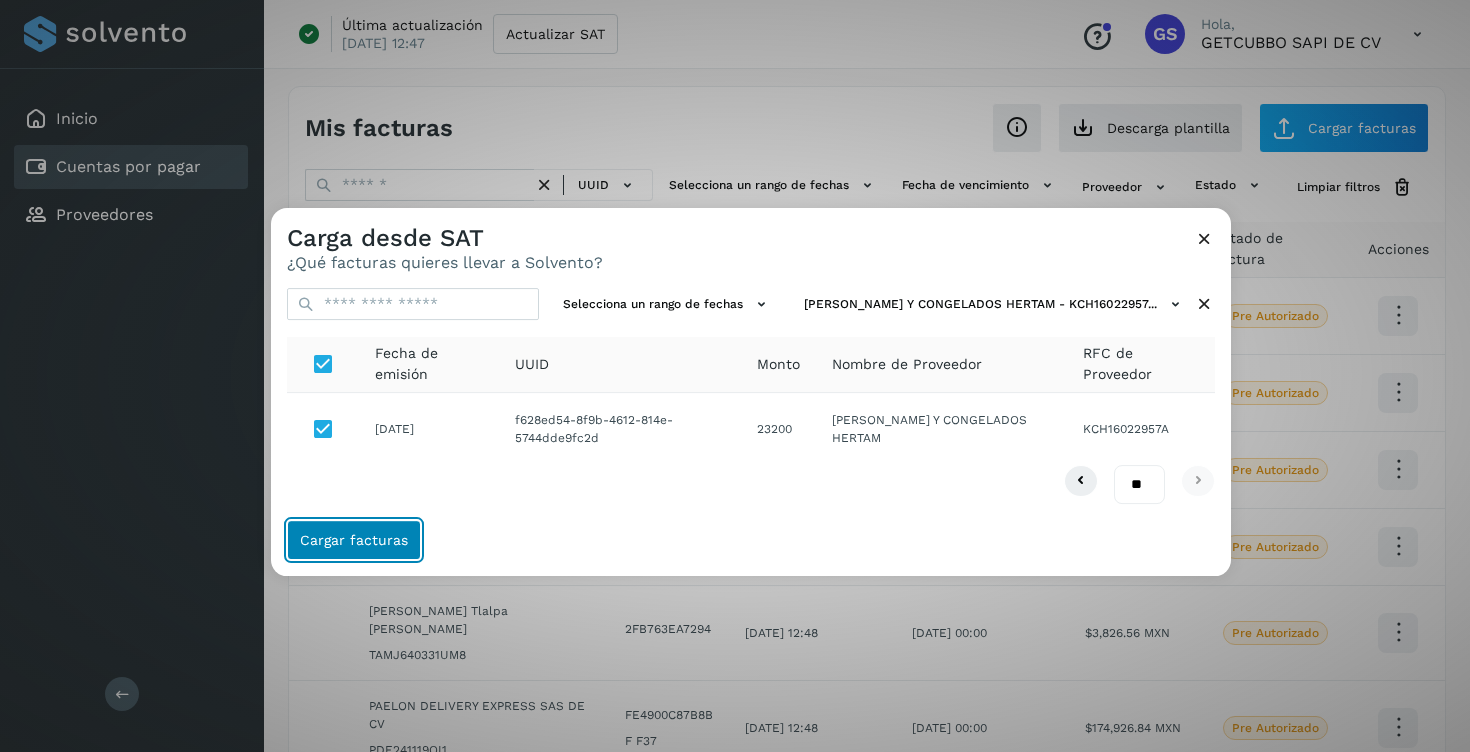 click on "Cargar facturas" at bounding box center (354, 540) 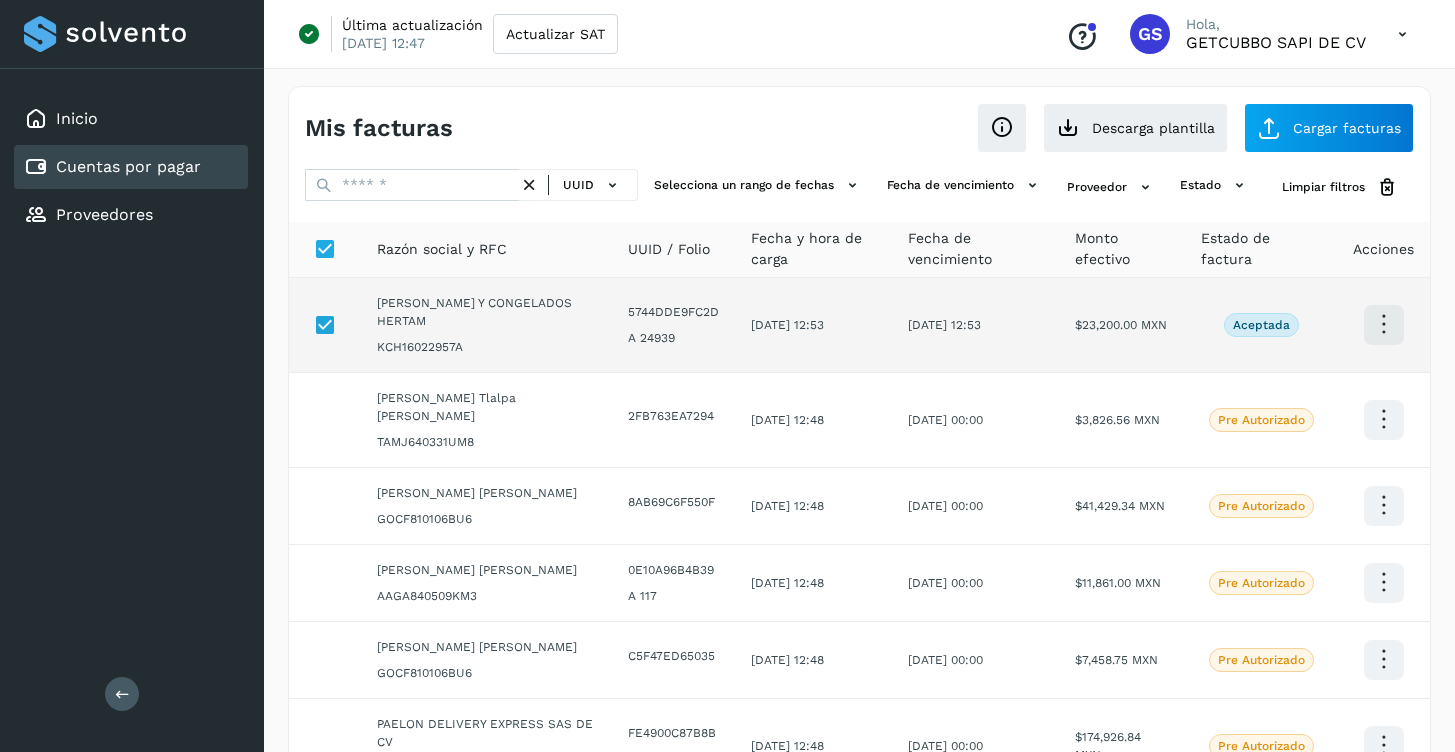 click at bounding box center (1383, 324) 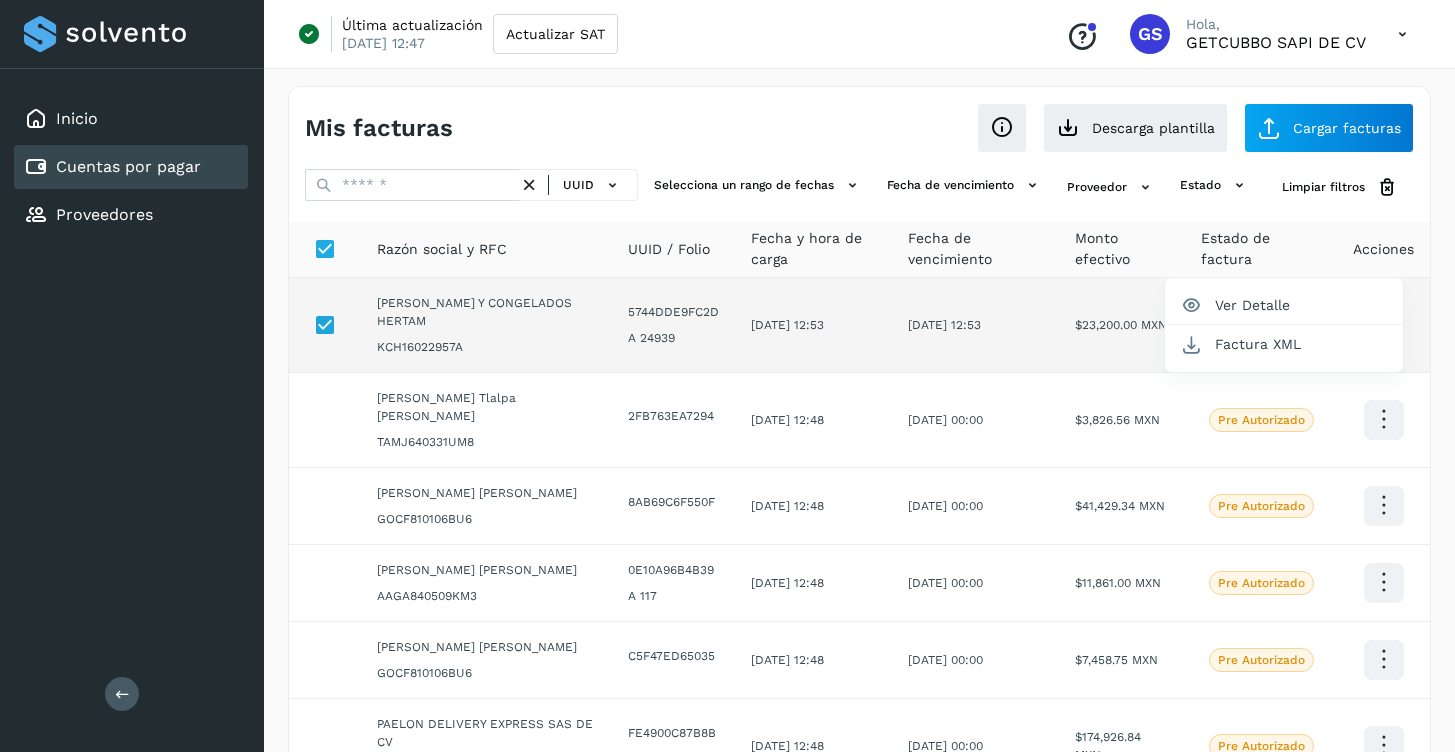 click at bounding box center (727, 376) 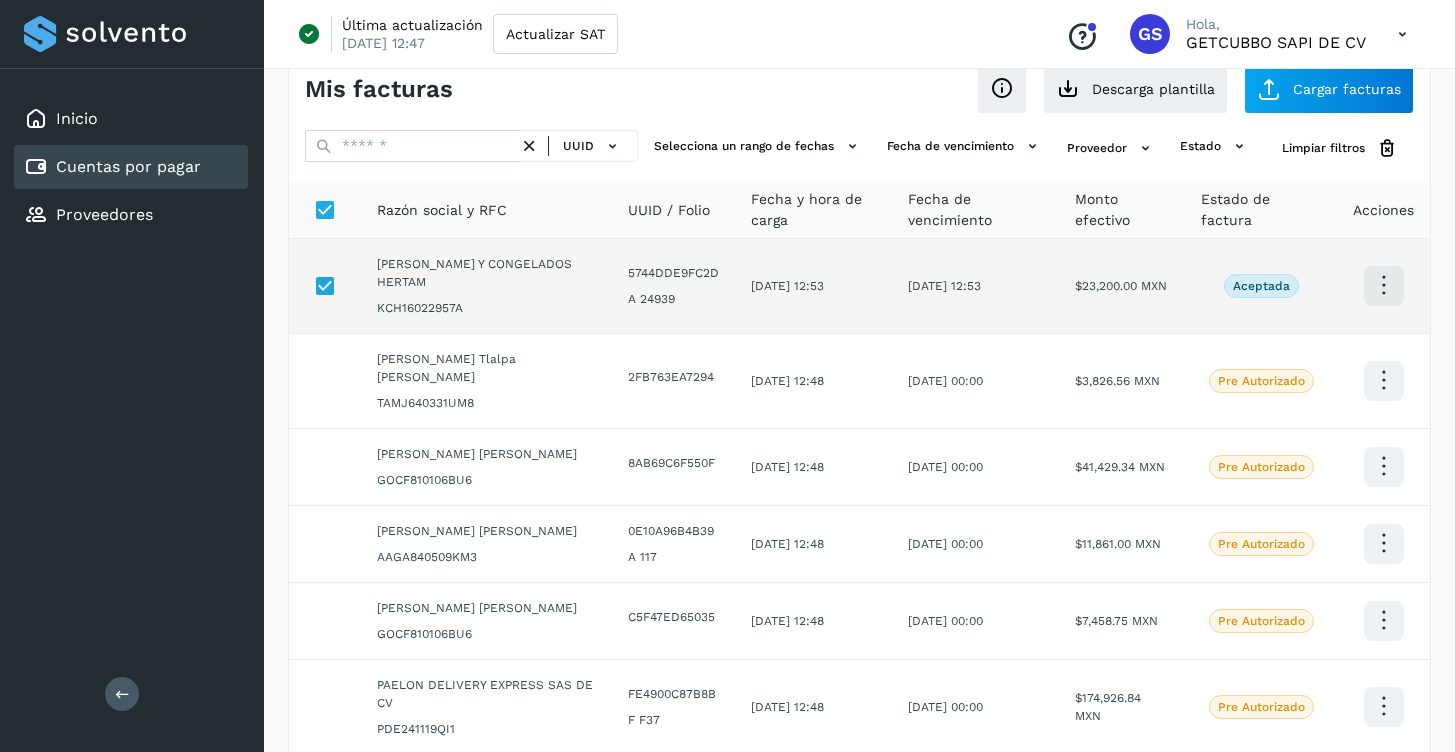 scroll, scrollTop: 44, scrollLeft: 0, axis: vertical 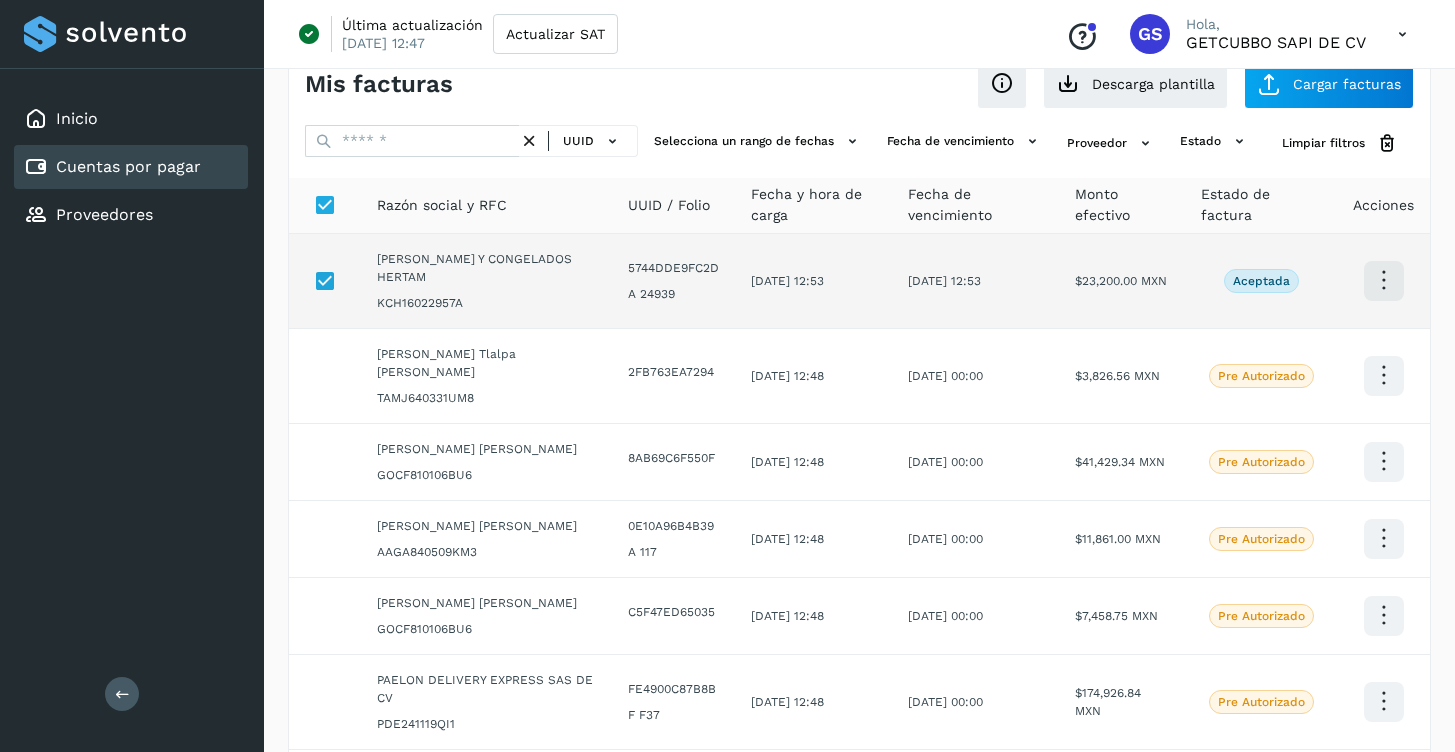 click at bounding box center (1383, 280) 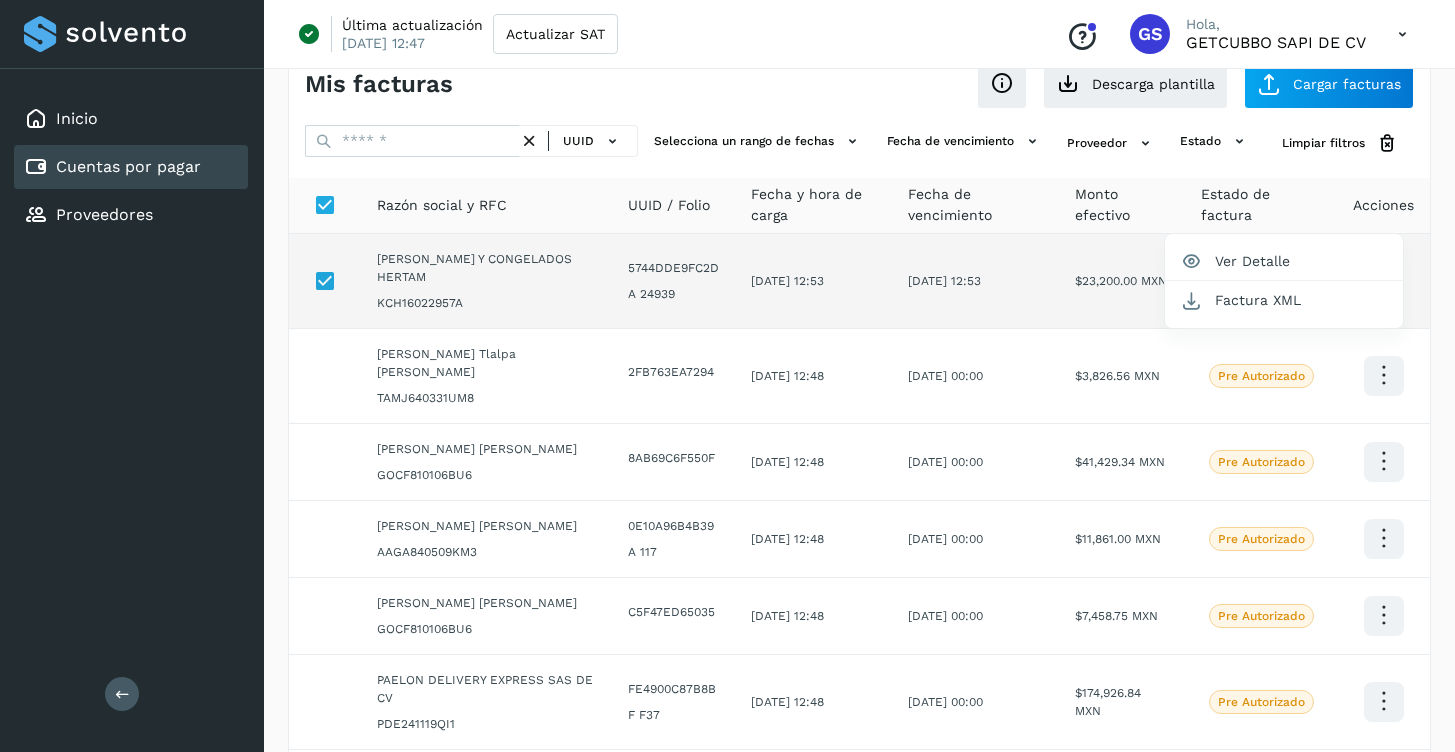 scroll, scrollTop: 492, scrollLeft: 0, axis: vertical 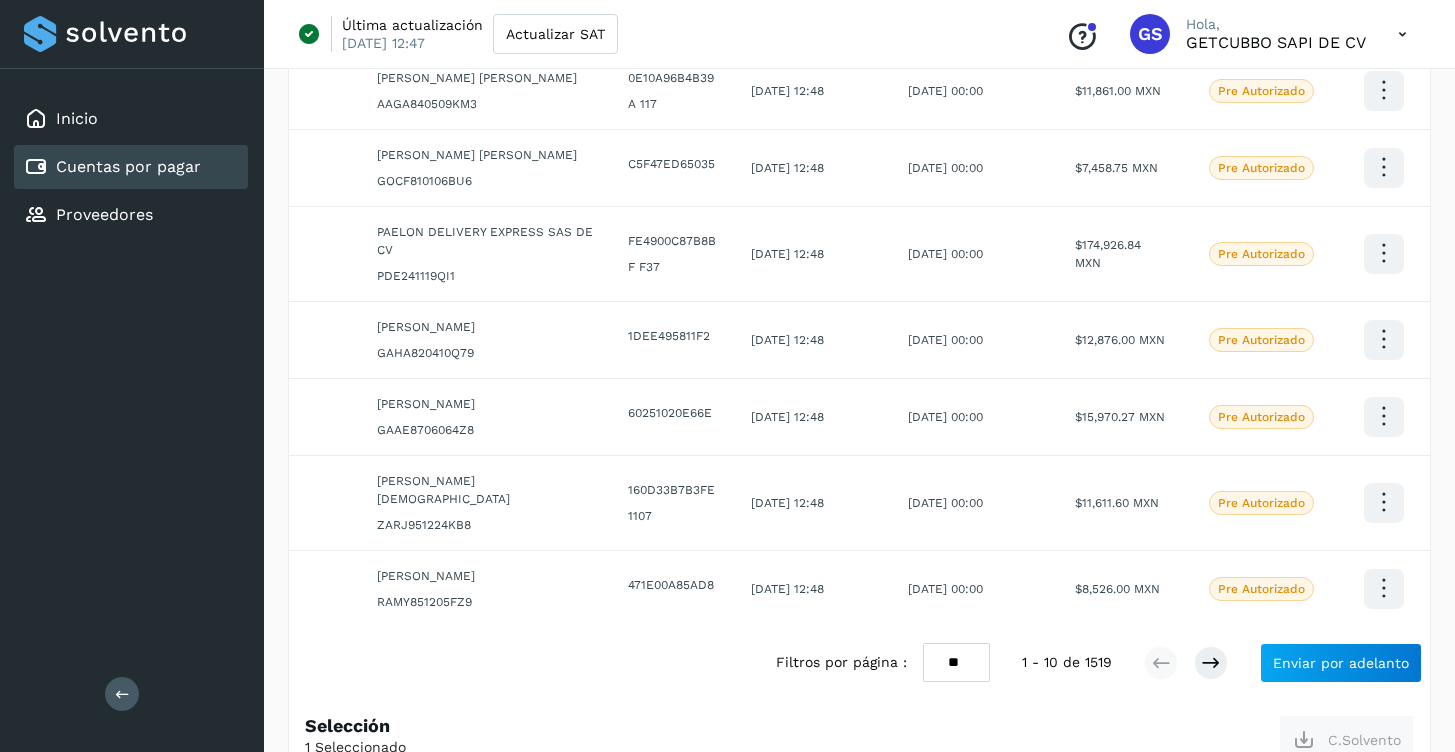 click at bounding box center [727, 376] 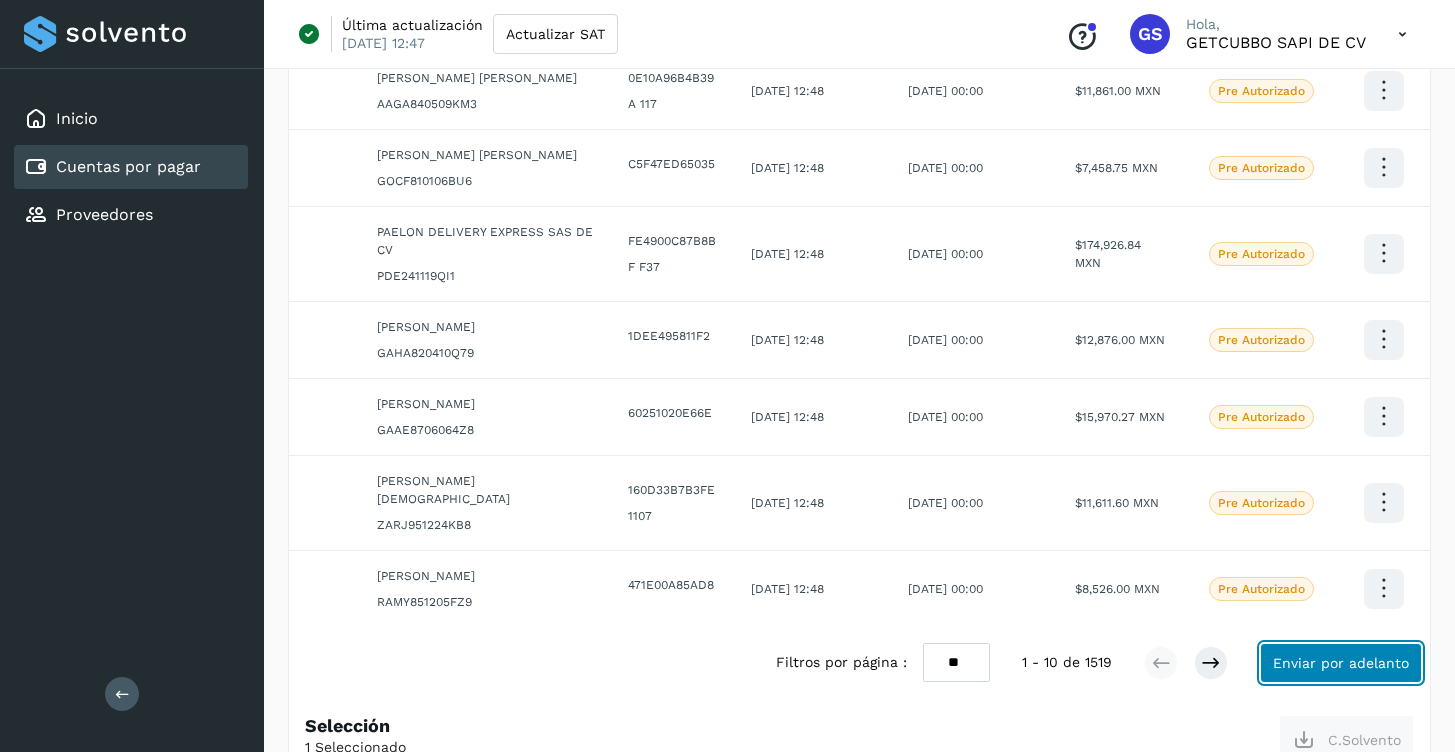 click on "Enviar por adelanto" 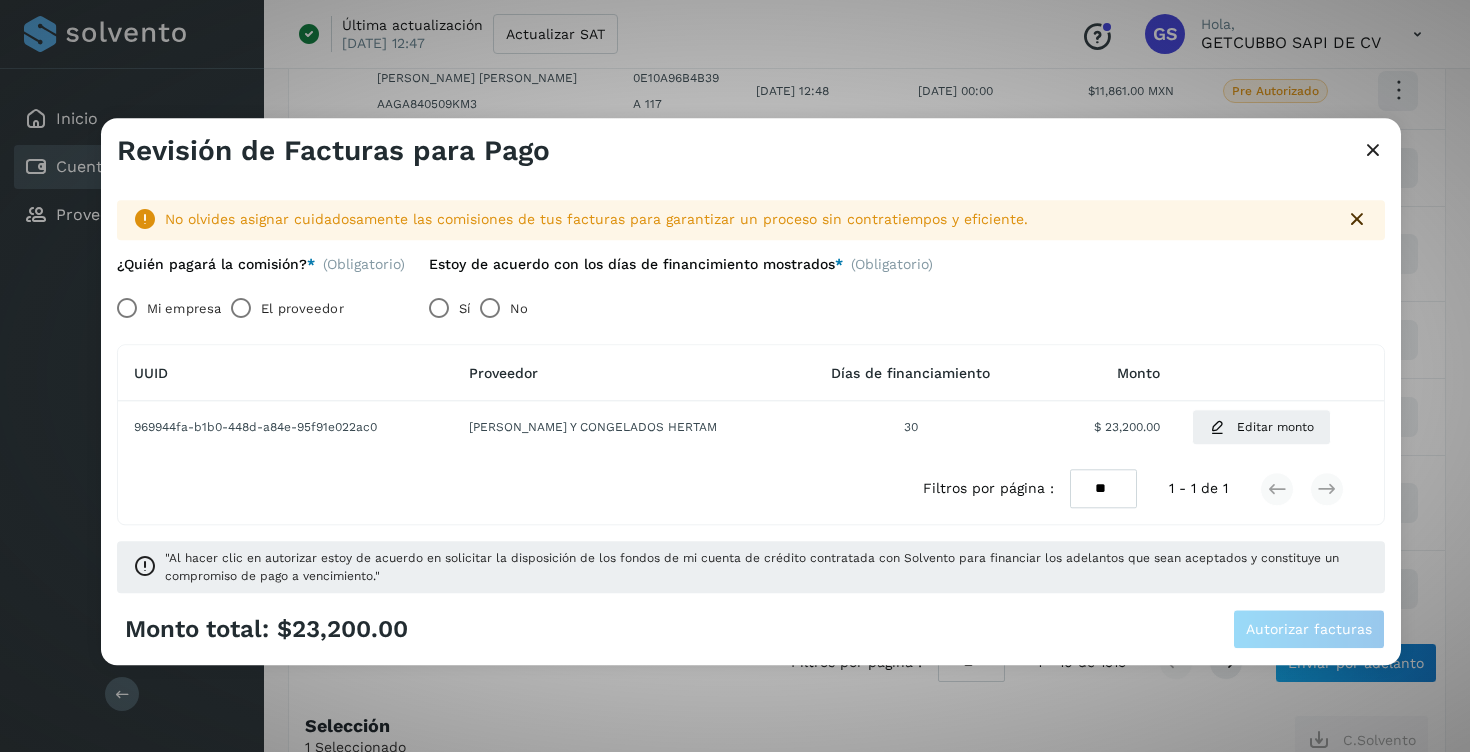 click on "Mi empresa" at bounding box center [184, 309] 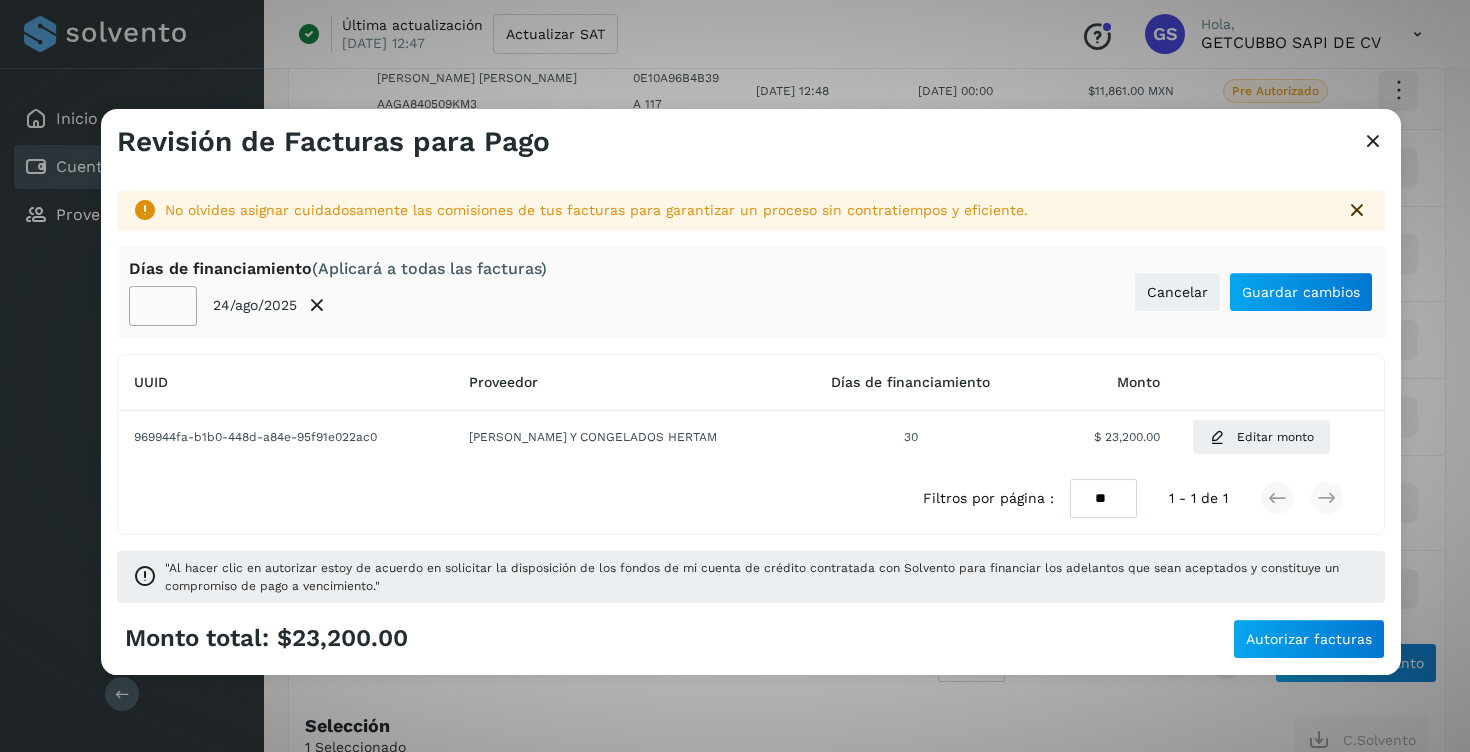 click on "**" 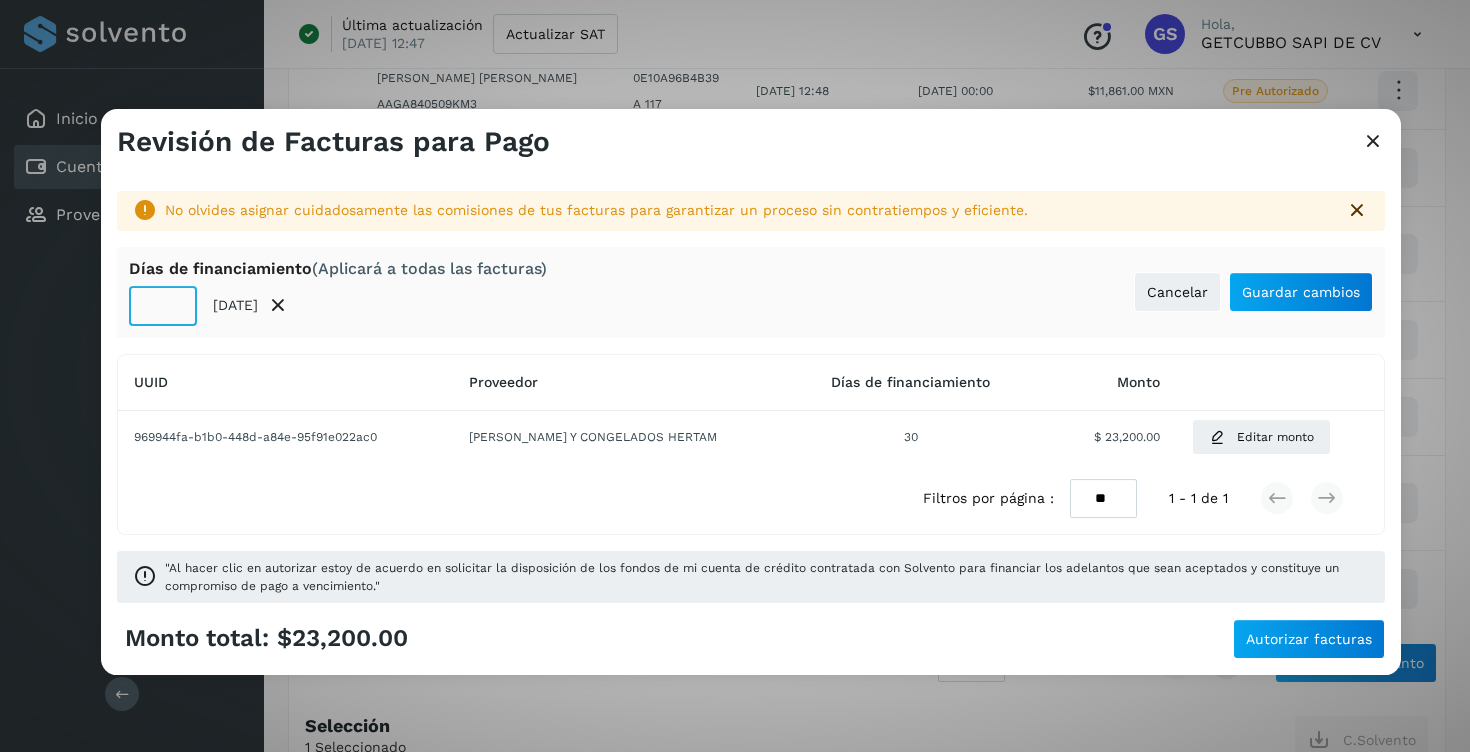 click on "[PERSON_NAME] de financiamiento  (Aplicará a todas las facturas) ** [DATE] Cancelar Guardar cambios" at bounding box center [751, 292] 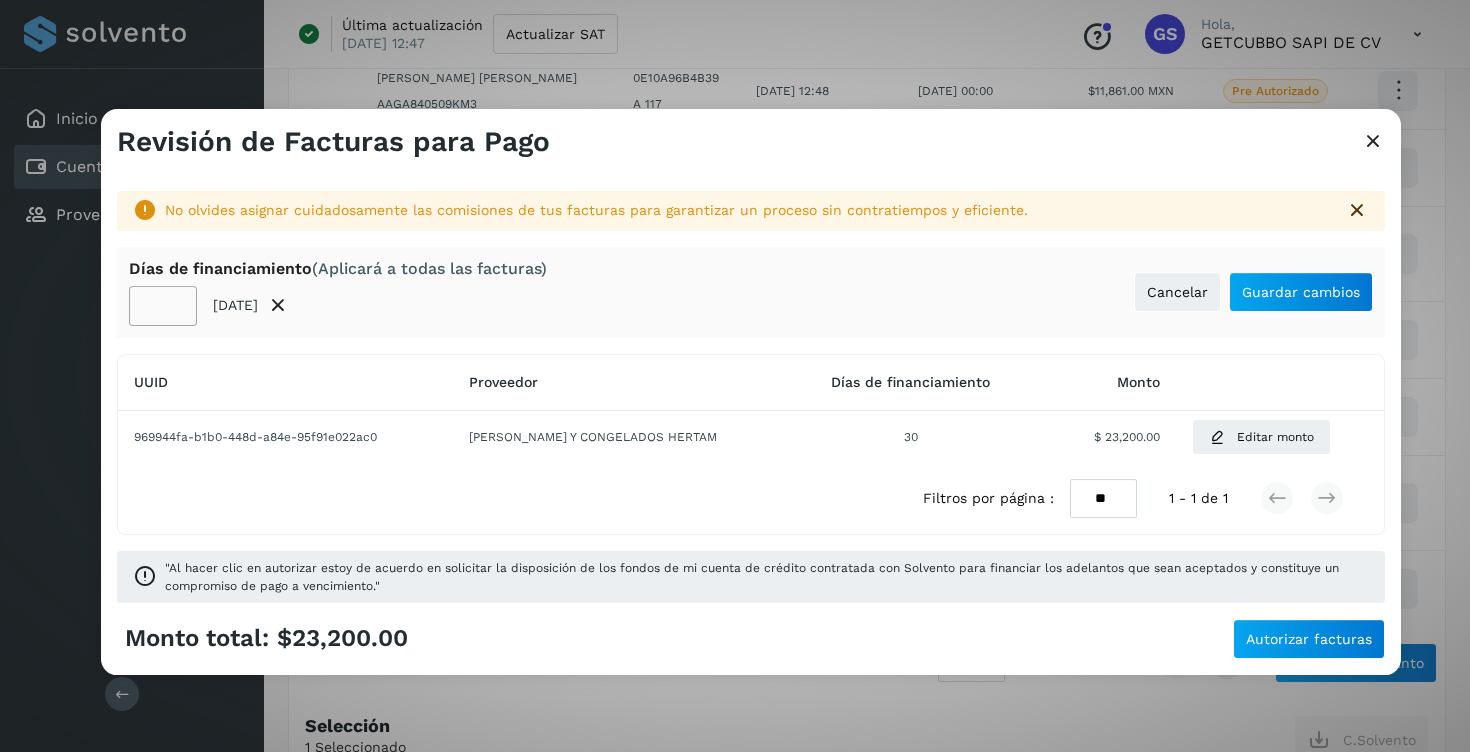 click on "**" 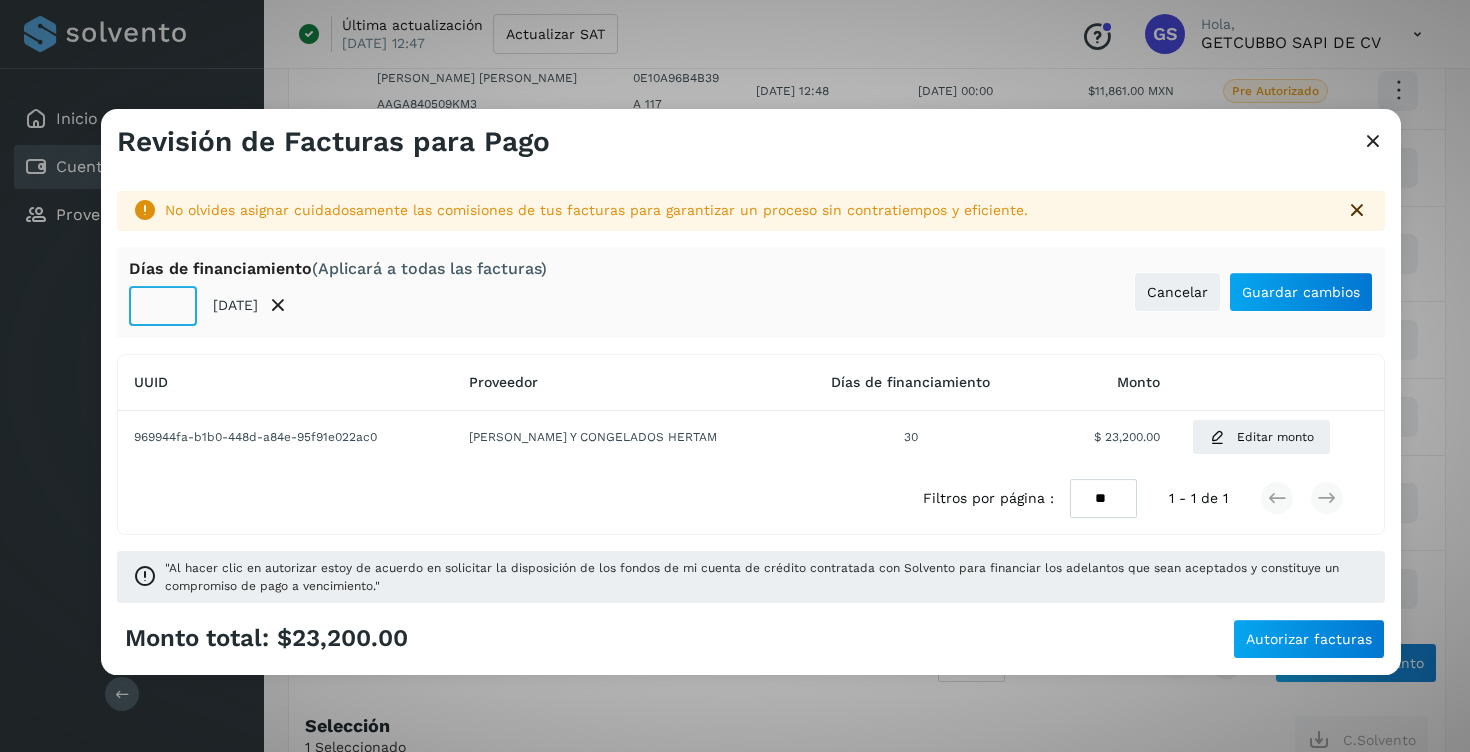 click on "**" 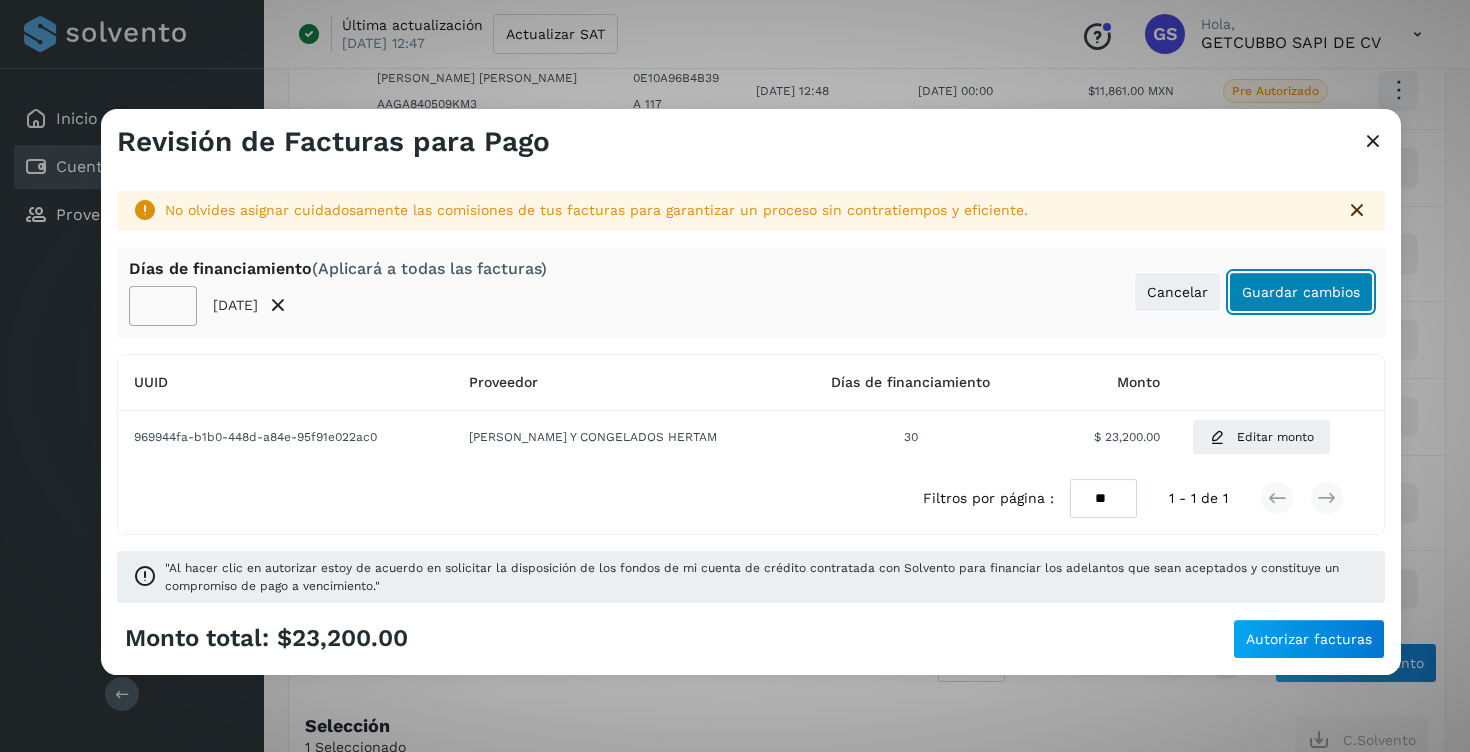 click on "Guardar cambios" 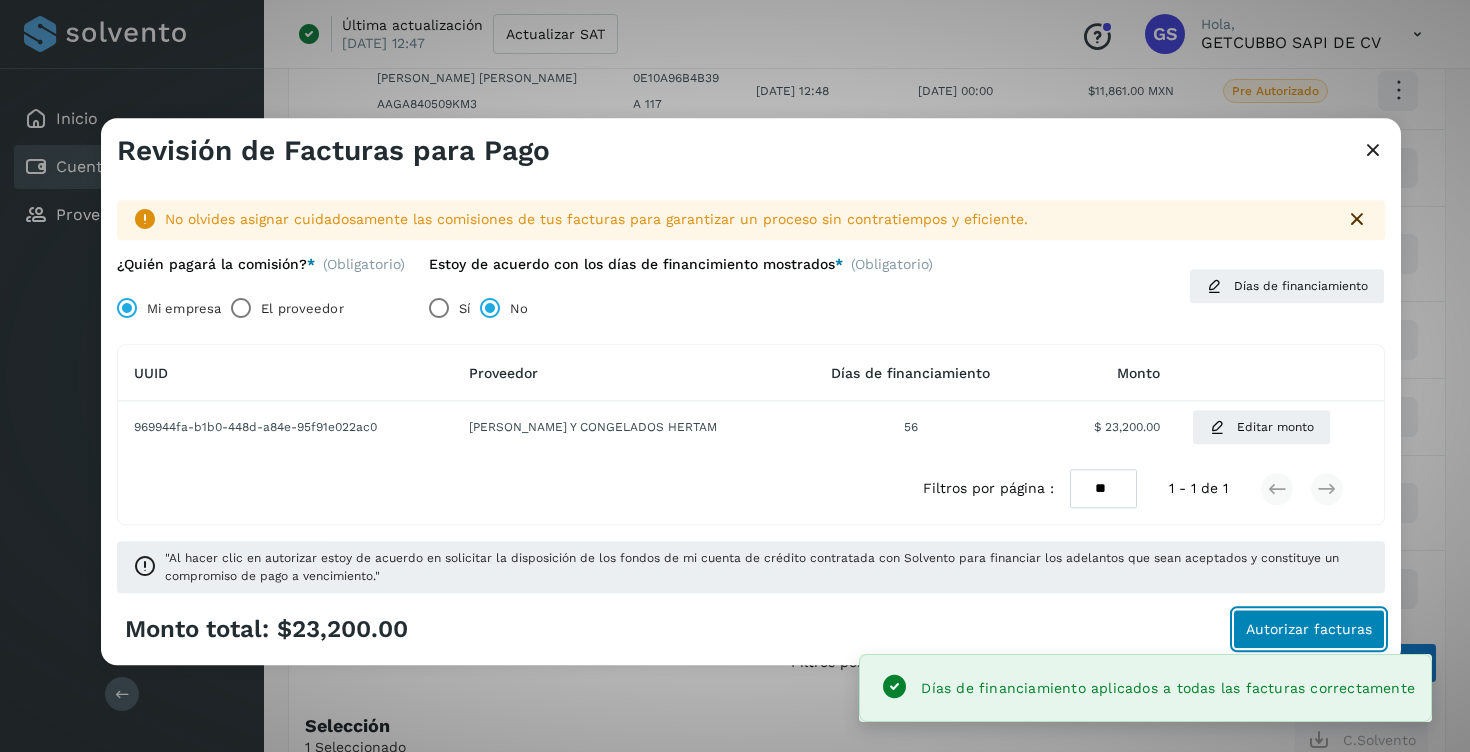 click on "Autorizar facturas" 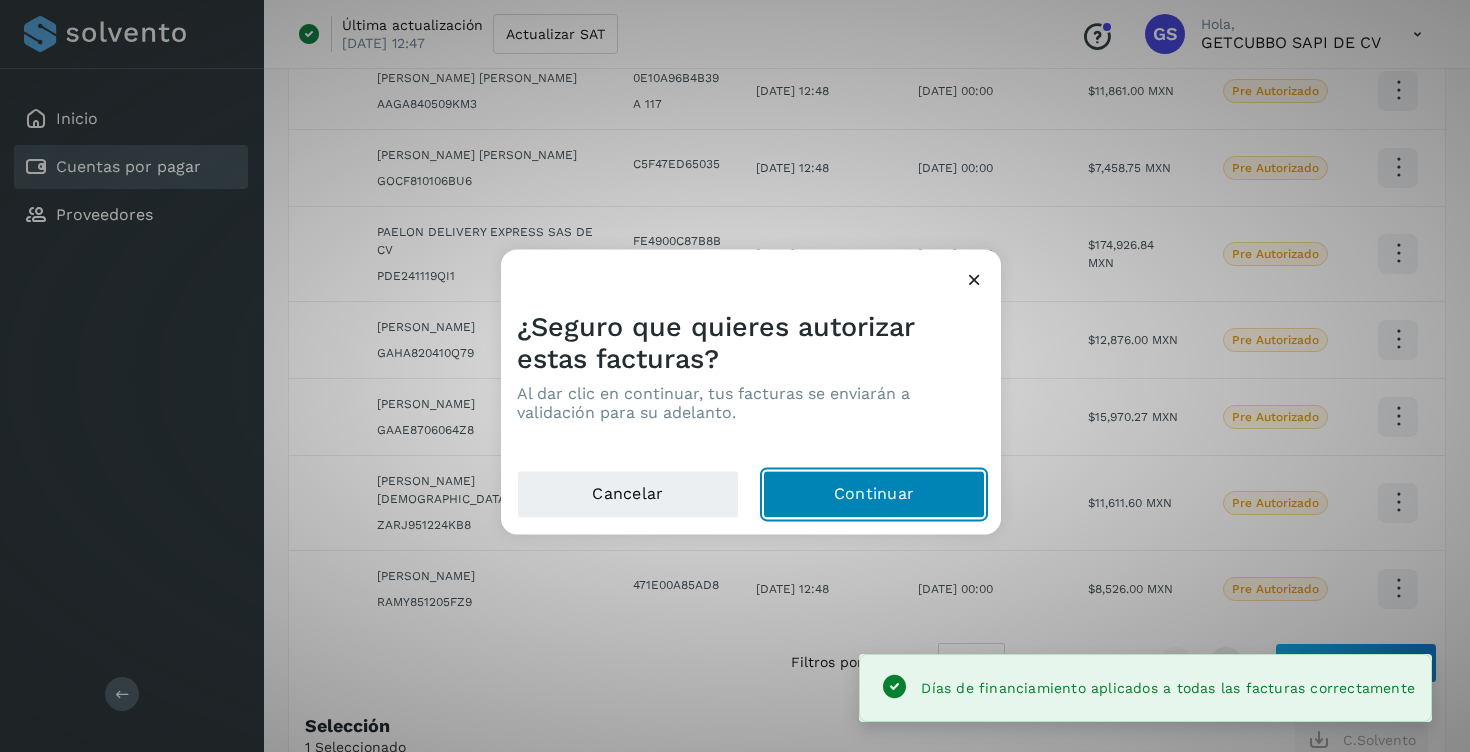 click on "Continuar" 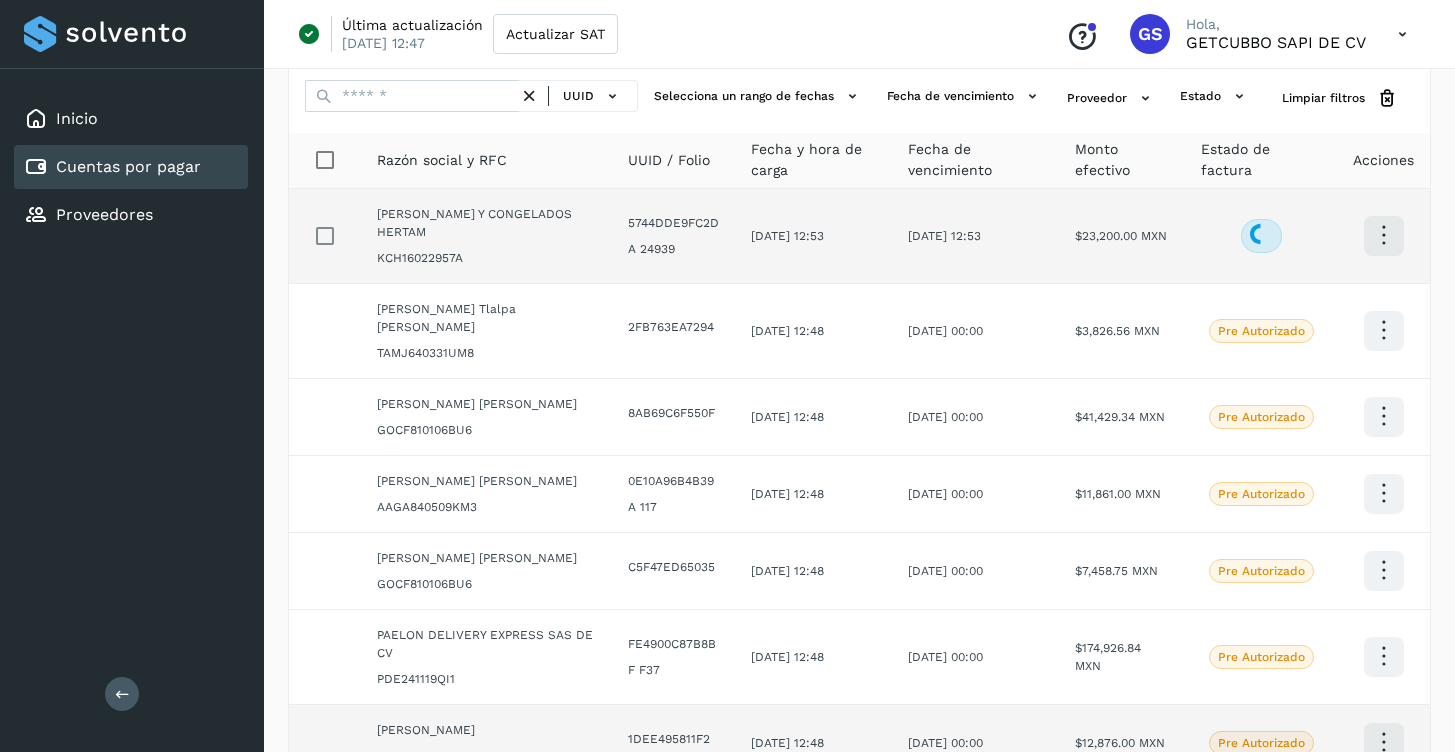 scroll, scrollTop: 0, scrollLeft: 0, axis: both 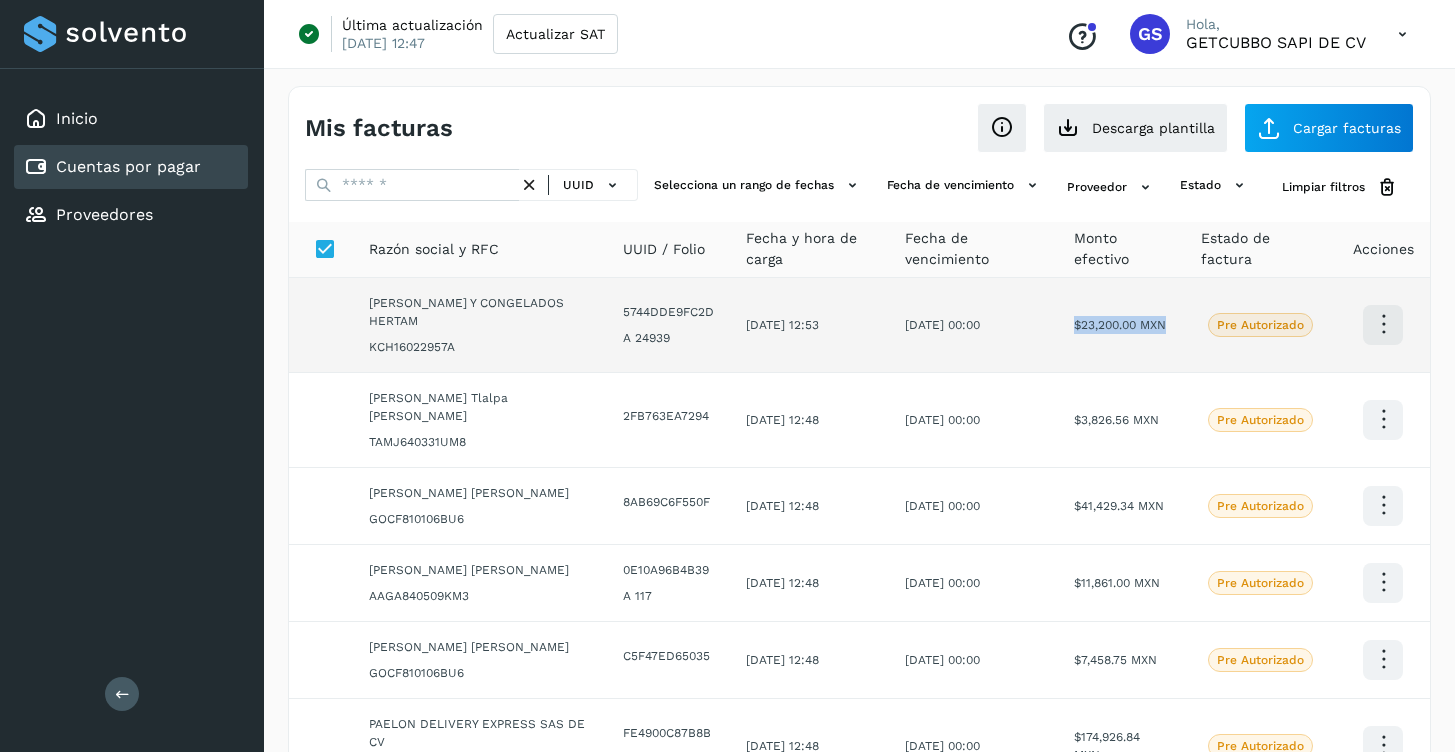 drag, startPoint x: 1071, startPoint y: 322, endPoint x: 1174, endPoint y: 312, distance: 103.4843 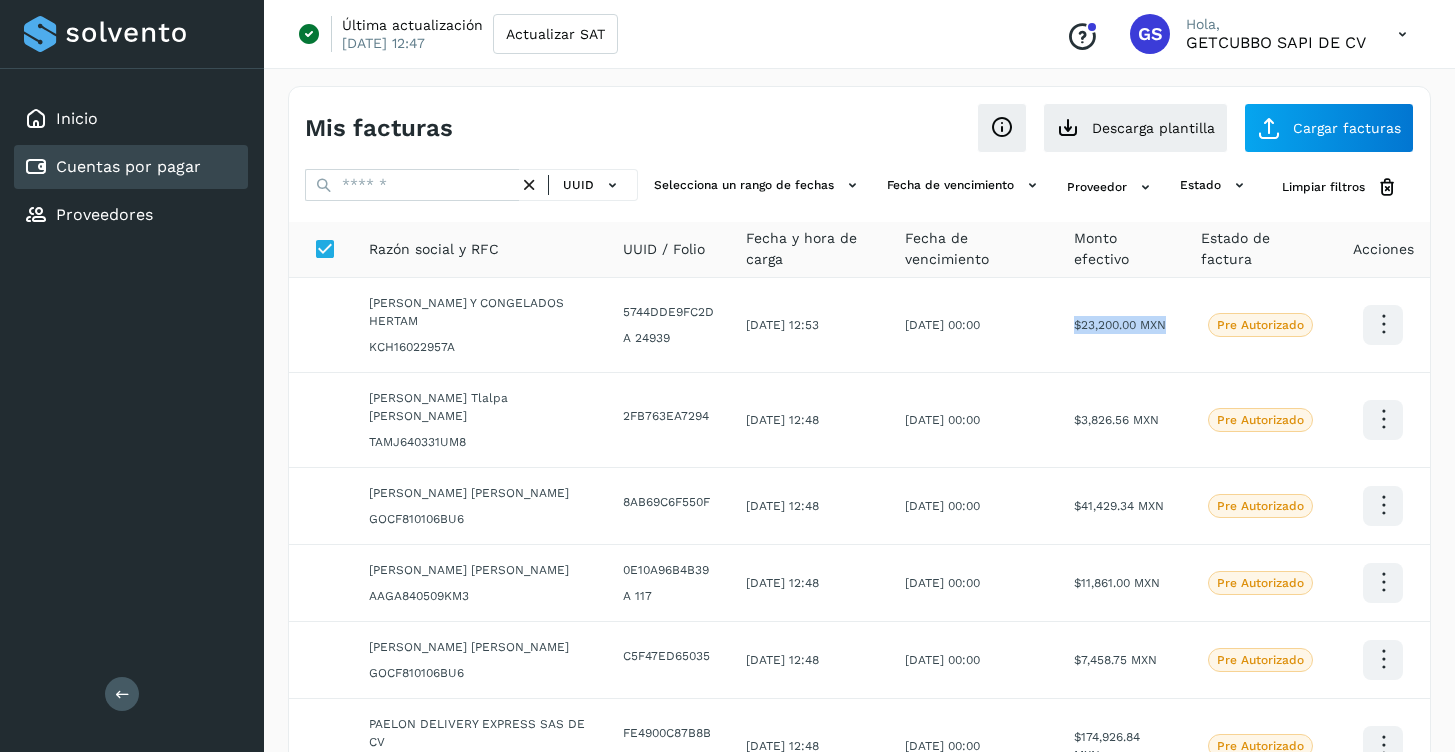 click on "Mis facturas
Ver instrucciones para cargar Facturas
Descarga plantilla Cargar facturas UUID Selecciona un rango de fechas
Selecciona el rango de fechas en el que se carga la factura.
Fecha de vencimiento
Selecciona rango de fechas cuando vence la factura
Proveedor estado Limpiar filtros Razón social y RFC UUID / Folio Fecha y hora de carga Fecha de vencimiento Monto efectivo Estado de factura Acciones [PERSON_NAME] Y CONGELADOS HERTAM KCH16022957A 5744DDE9FC2D A 24939 [DATE] 12:53 [DATE] 00:00 $23,200.00 MXN Pre Autorizado [PERSON_NAME] Tlalpa [PERSON_NAME] TAMJ640331UM8 2FB763EA7294 [DATE] 12:48 [DATE] 00:00 $3,826.56 MXN Pre Autorizado [PERSON_NAME] [PERSON_NAME] GOCF810106BU6 8AB69C6F550F [DATE] 12:48 [DATE] 00:00 $41,429.34 MXN Pre Autorizado [PERSON_NAME] [PERSON_NAME] AAGA840509KM3 0E10A96B4B39 A 117 [DATE] 12:48 F F37 1107" at bounding box center [859, 639] 